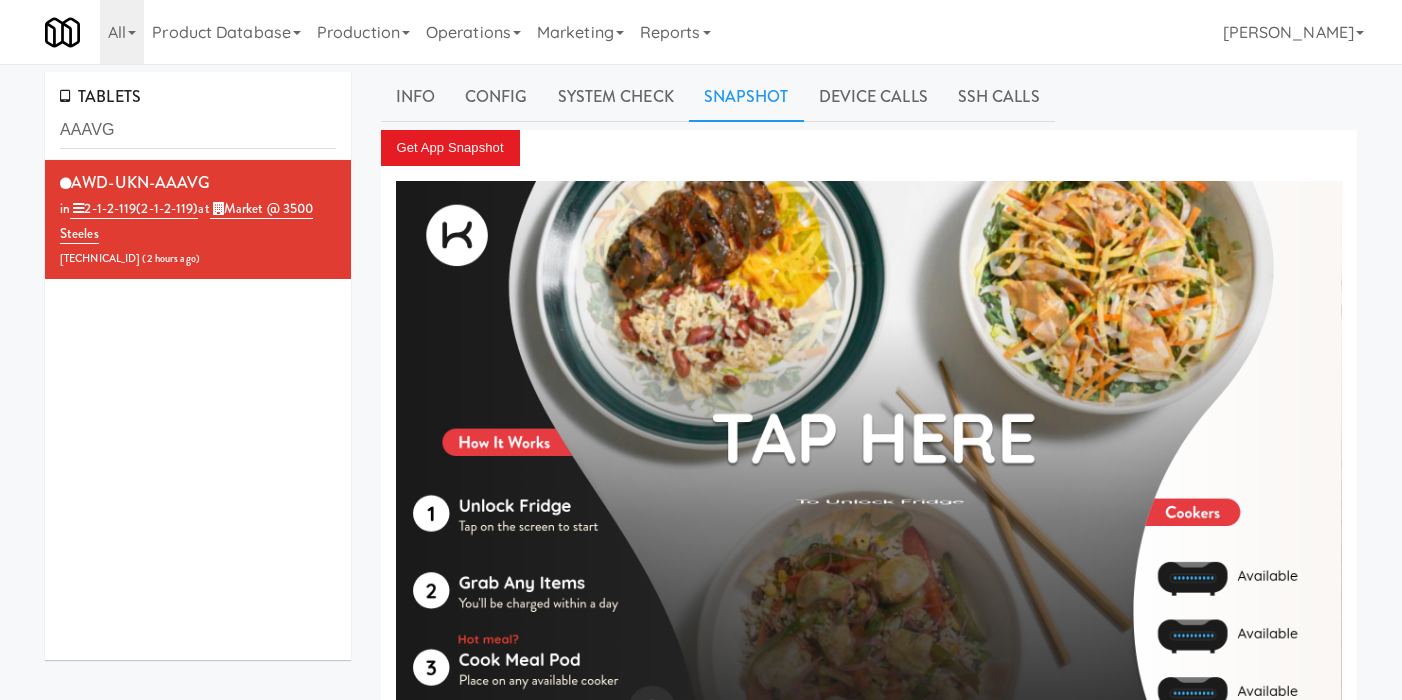 scroll, scrollTop: 0, scrollLeft: 0, axis: both 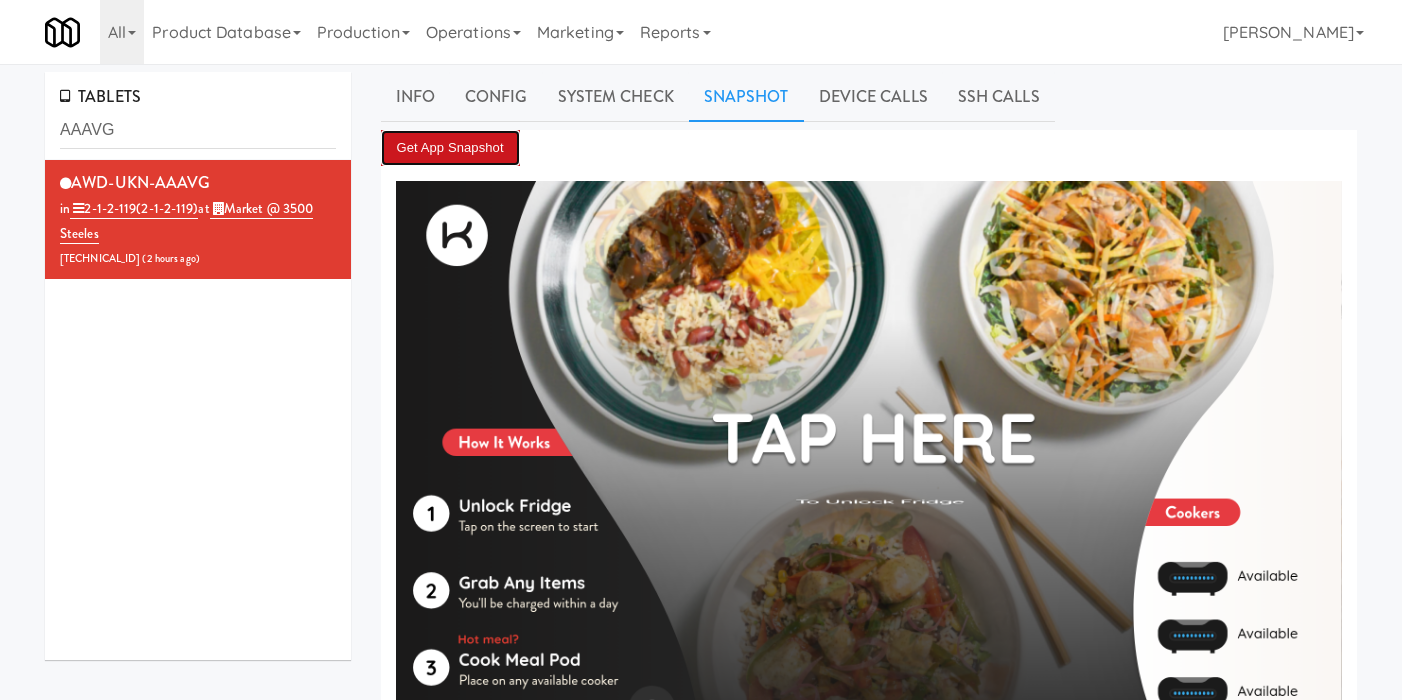 click on "Get App Snapshot" at bounding box center (450, 148) 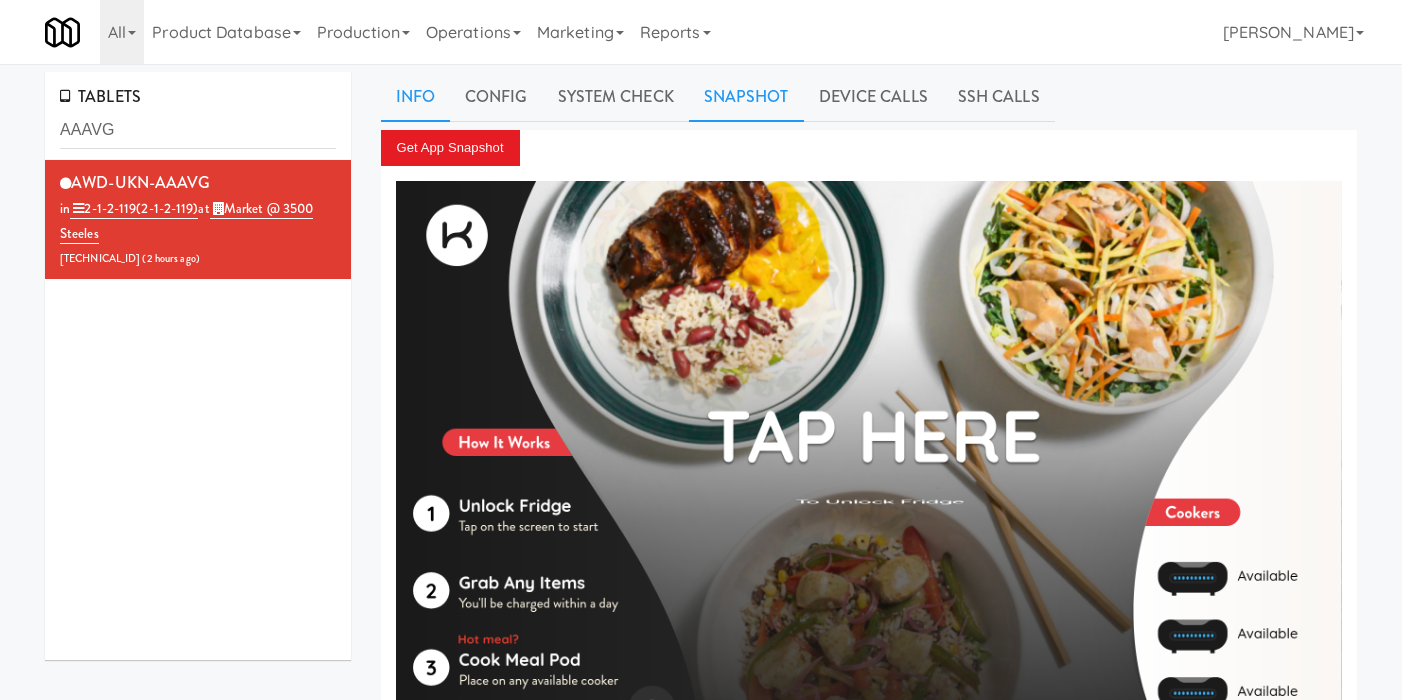 click on "Info" at bounding box center [415, 97] 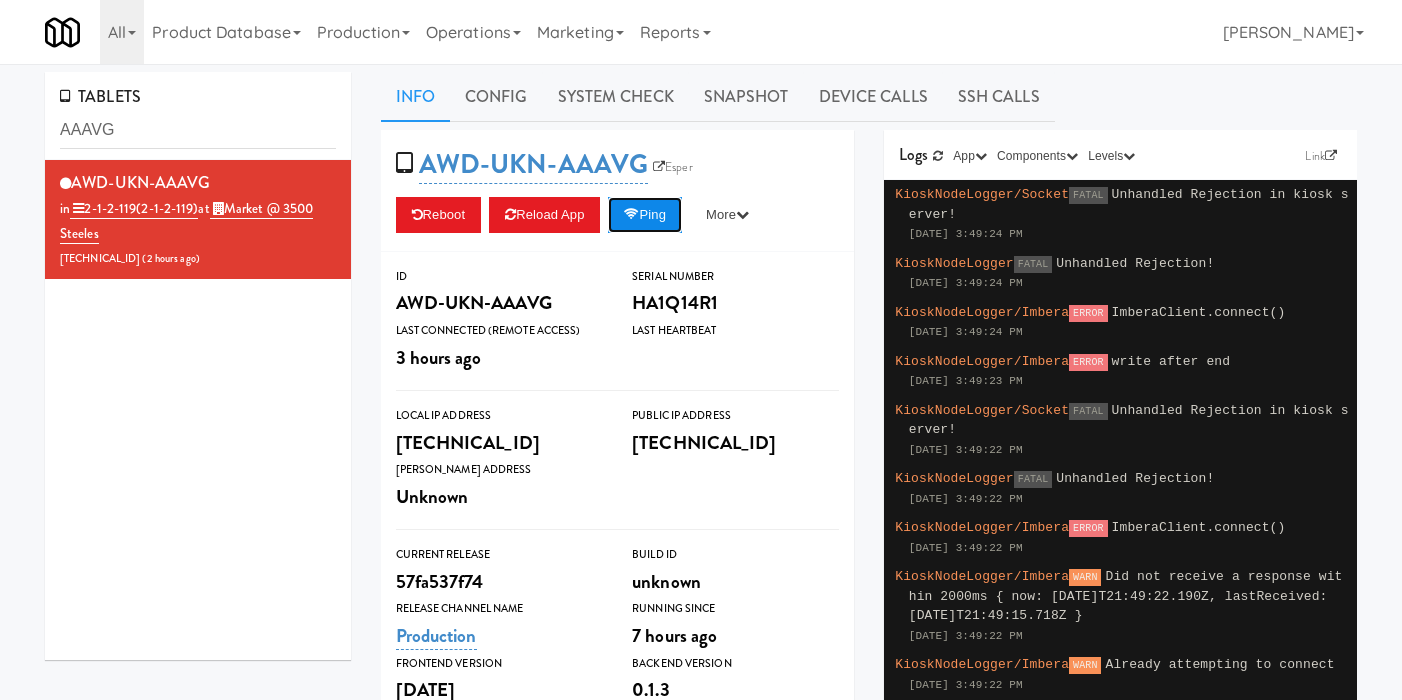 click on "Ping" at bounding box center [645, 215] 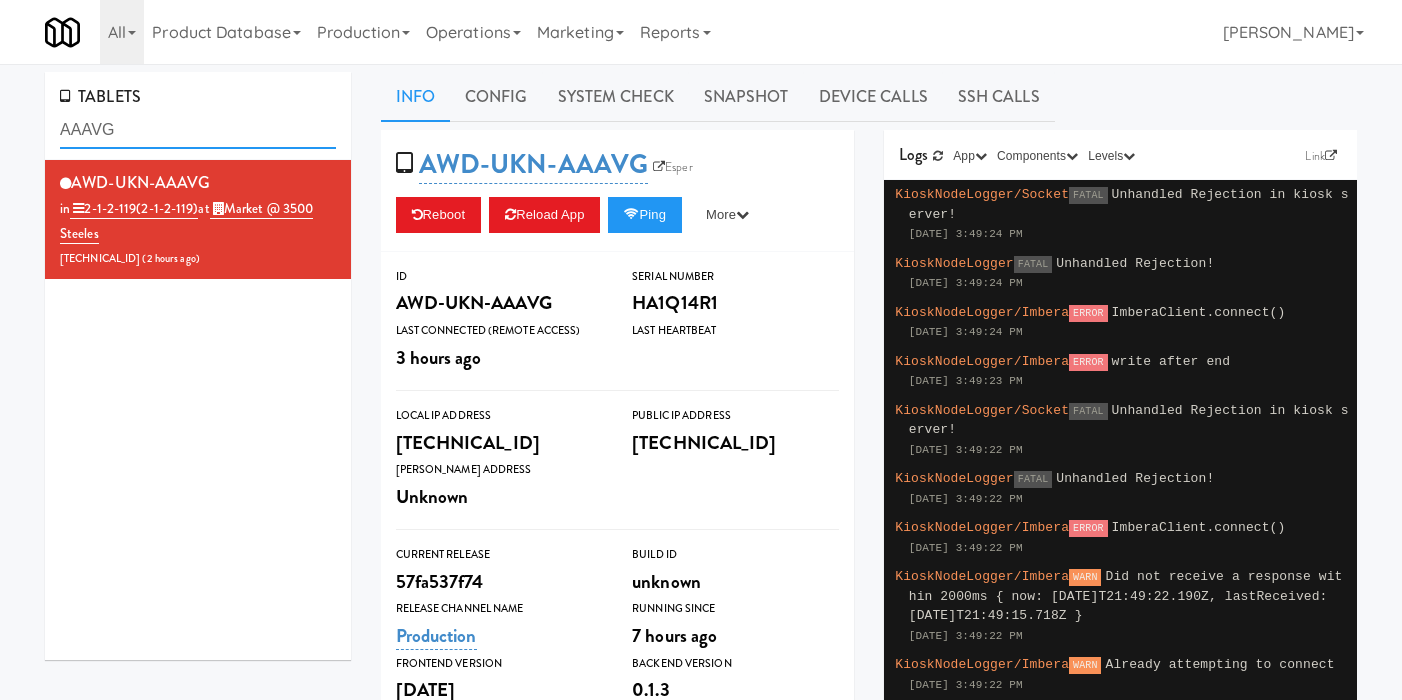 click on "AAAVG" at bounding box center (198, 130) 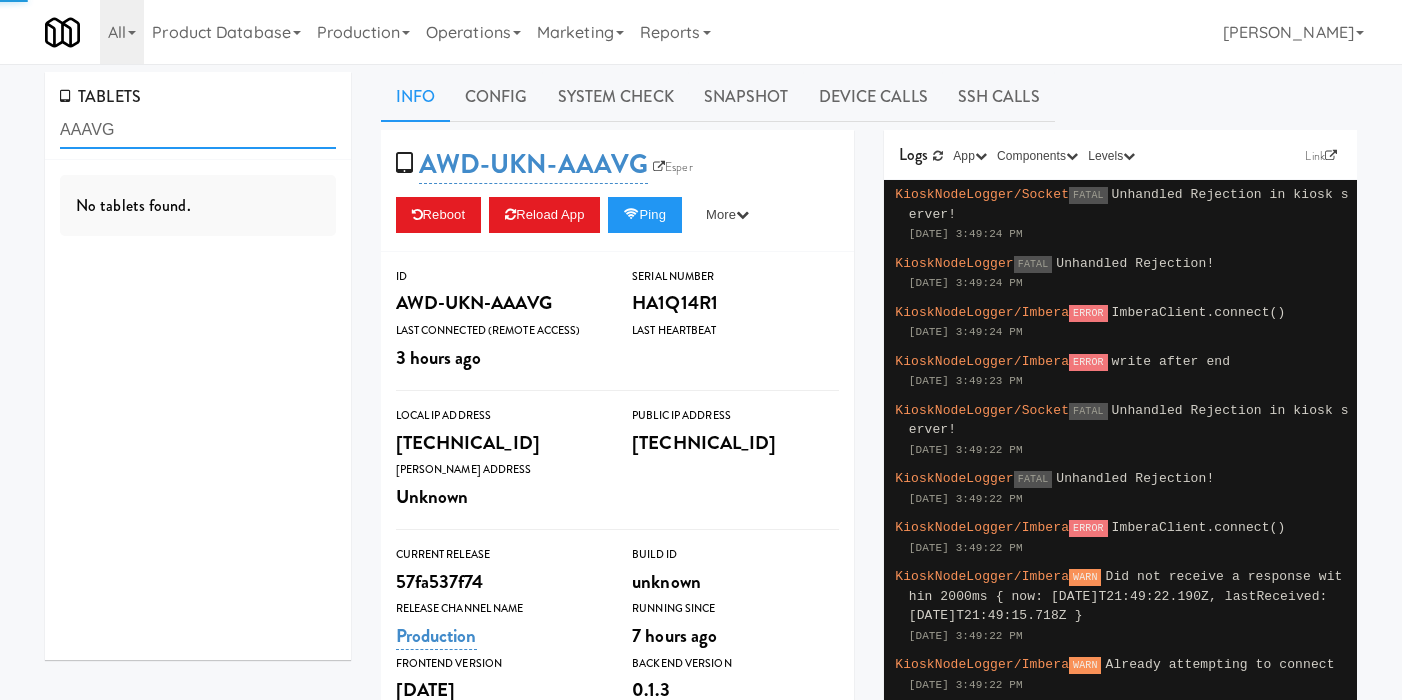 drag, startPoint x: 110, startPoint y: 130, endPoint x: 224, endPoint y: 132, distance: 114.01754 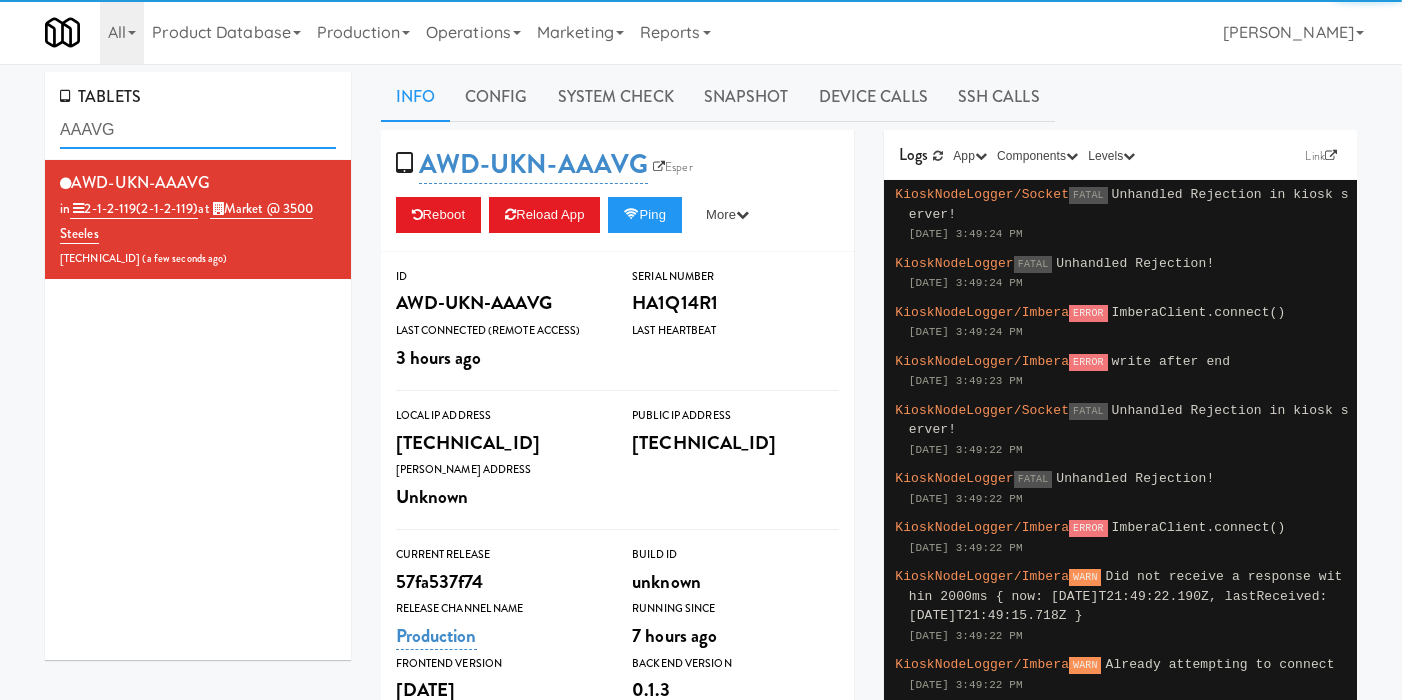 paste on "A1" 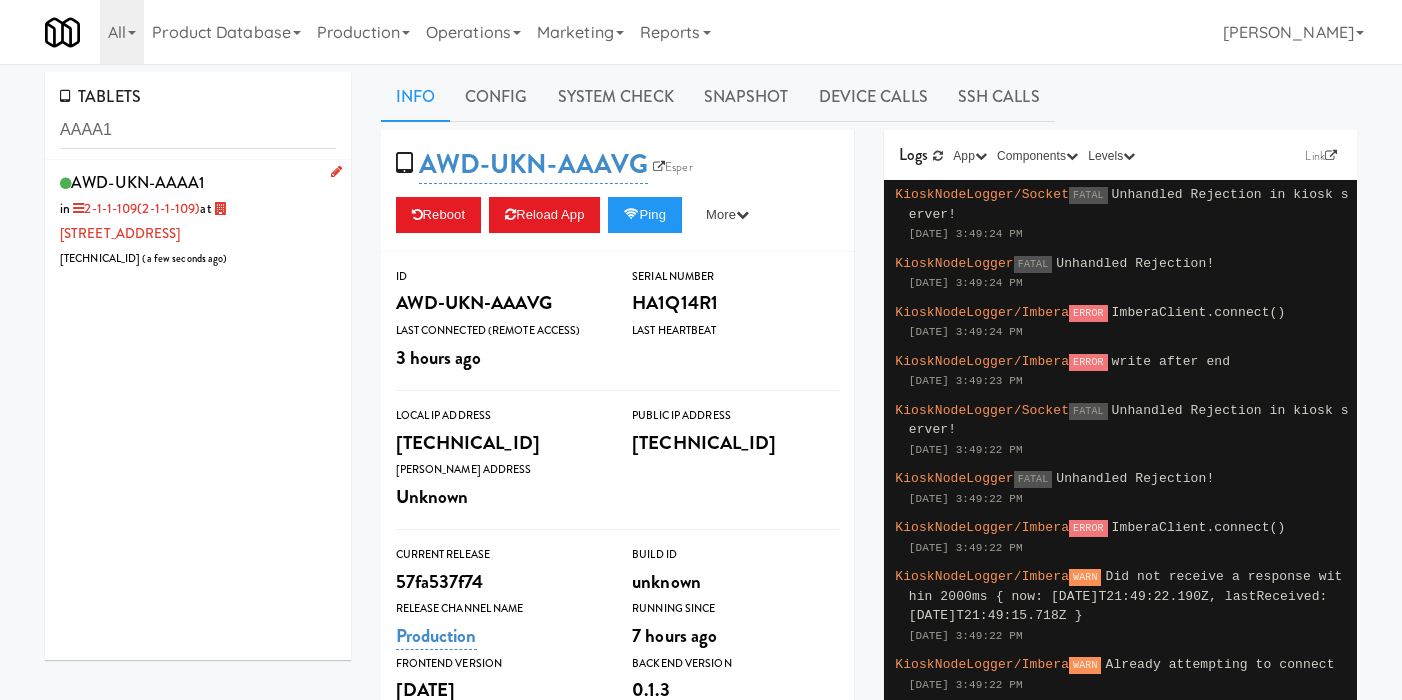 click on "AWD-UKN-AAAA1   in     2-1-1-109  (2-1-1-109)  at     [STREET_ADDRESS] [TECHNICAL_ID] ( a few seconds ago )" at bounding box center (198, 219) 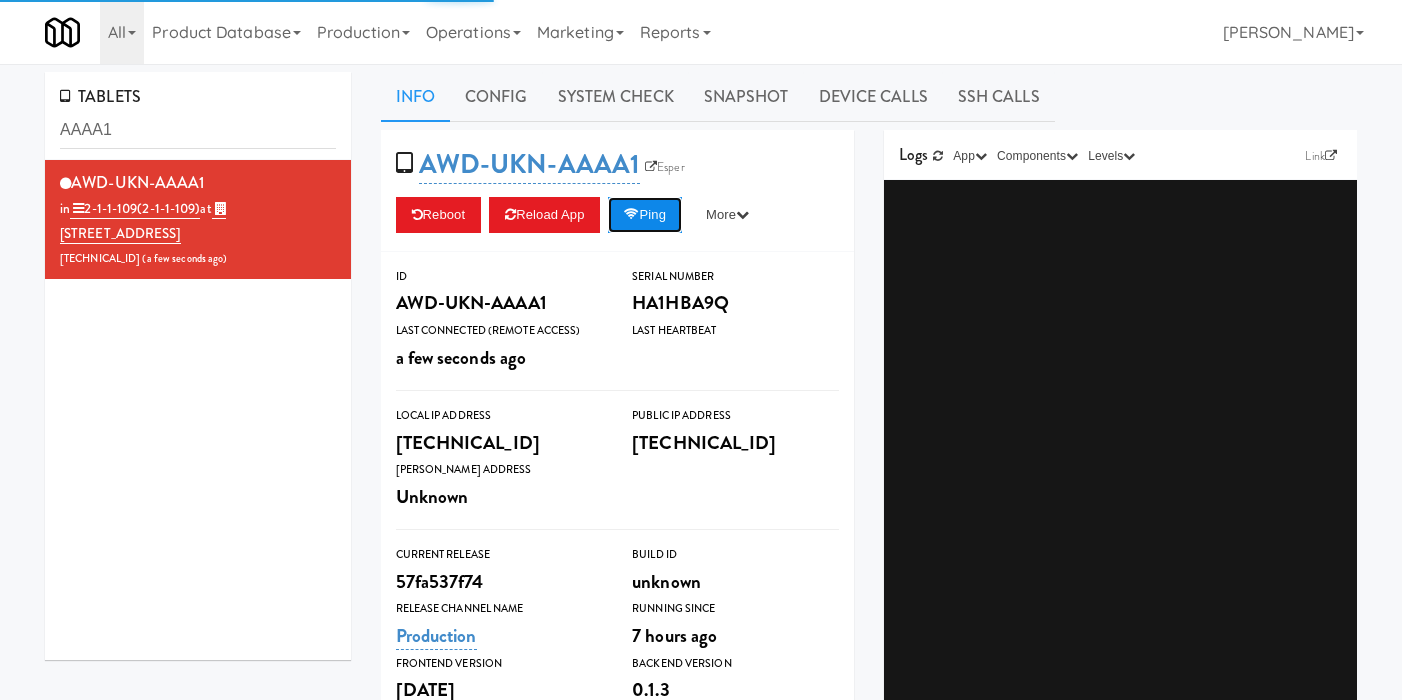 click on "Ping" at bounding box center (645, 215) 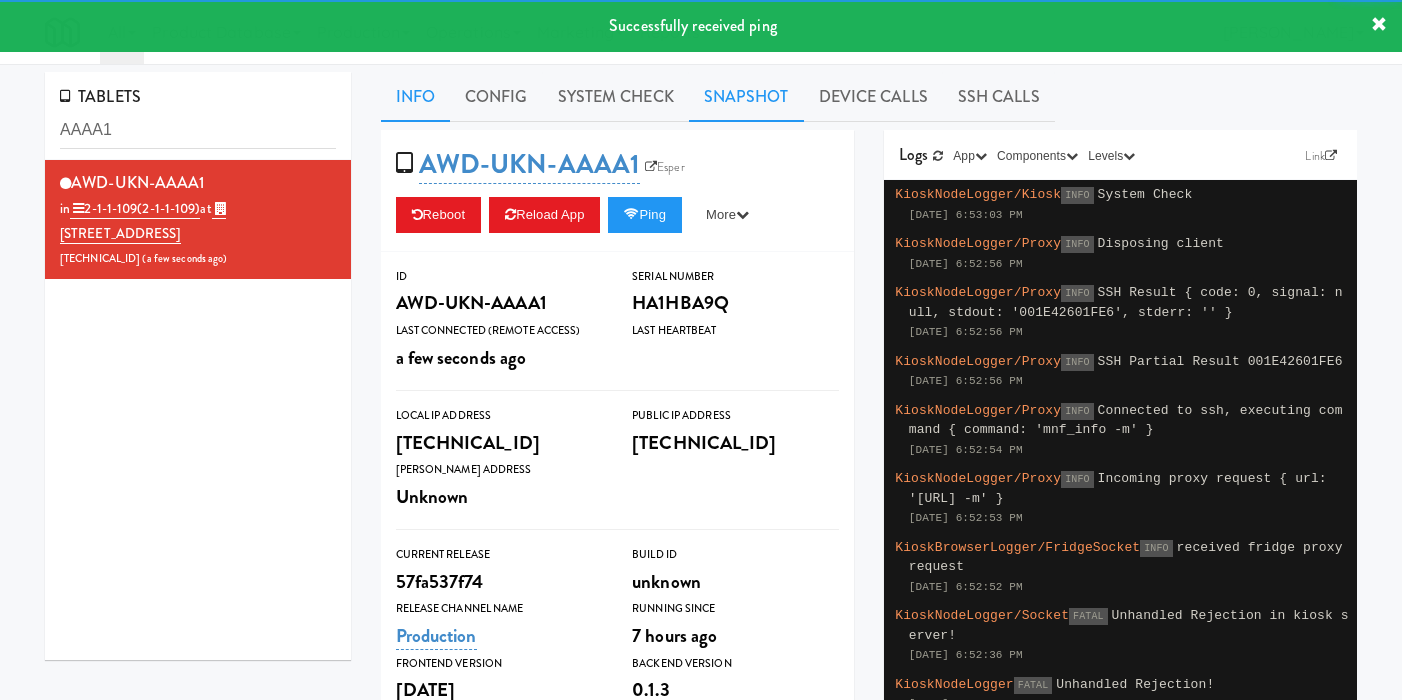 click on "Snapshot" at bounding box center [746, 97] 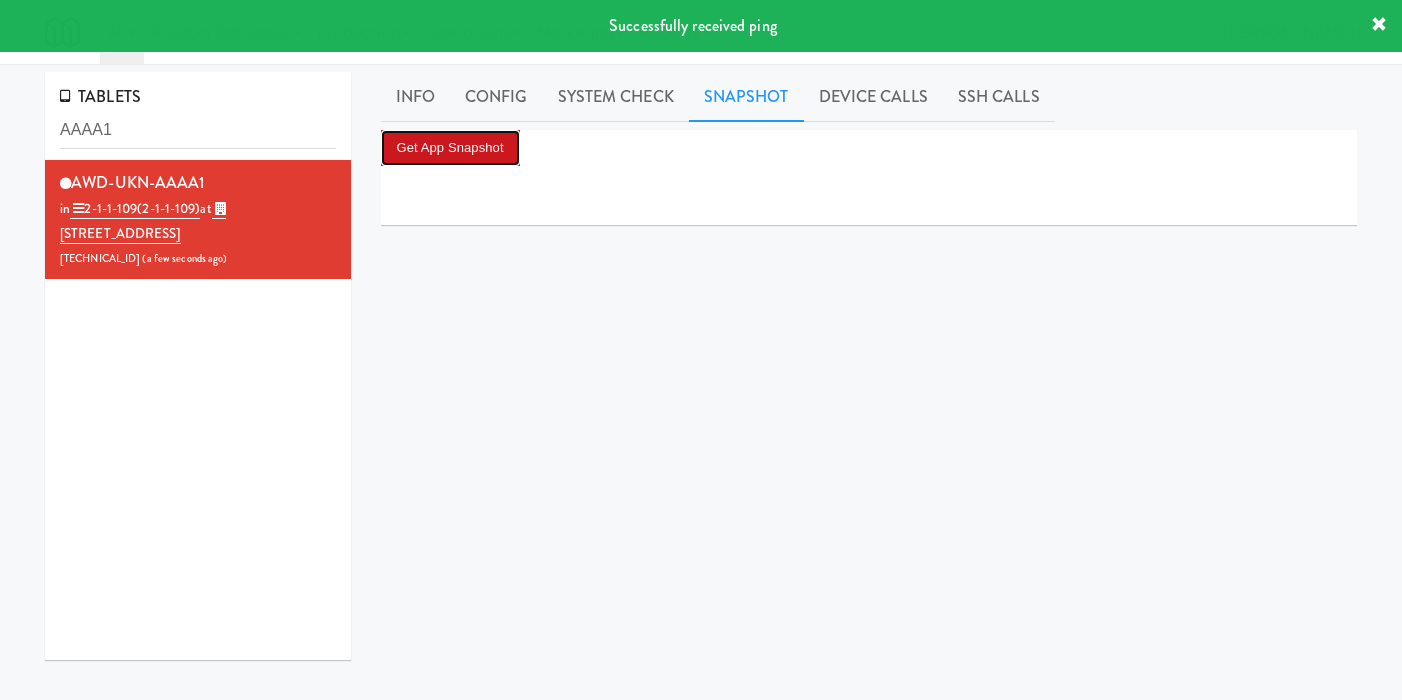 click on "Get App Snapshot" at bounding box center (450, 148) 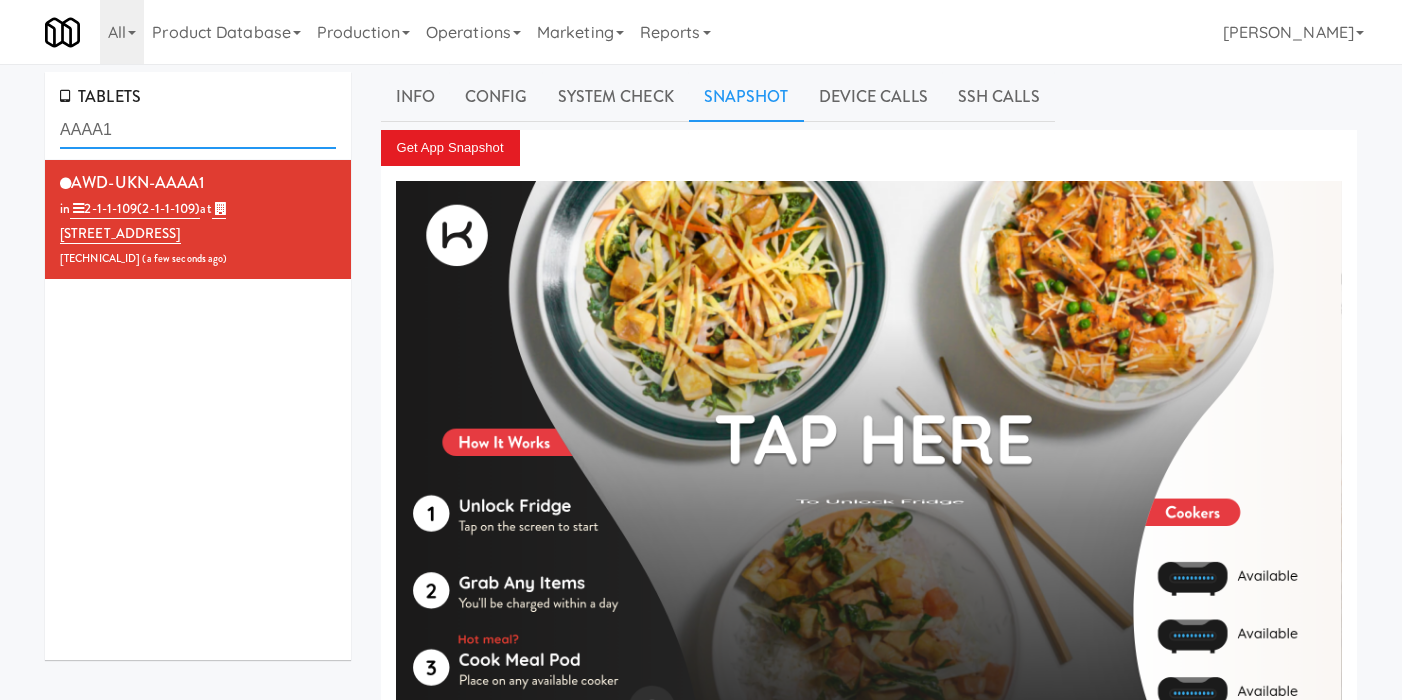 drag, startPoint x: 97, startPoint y: 132, endPoint x: 157, endPoint y: 132, distance: 60 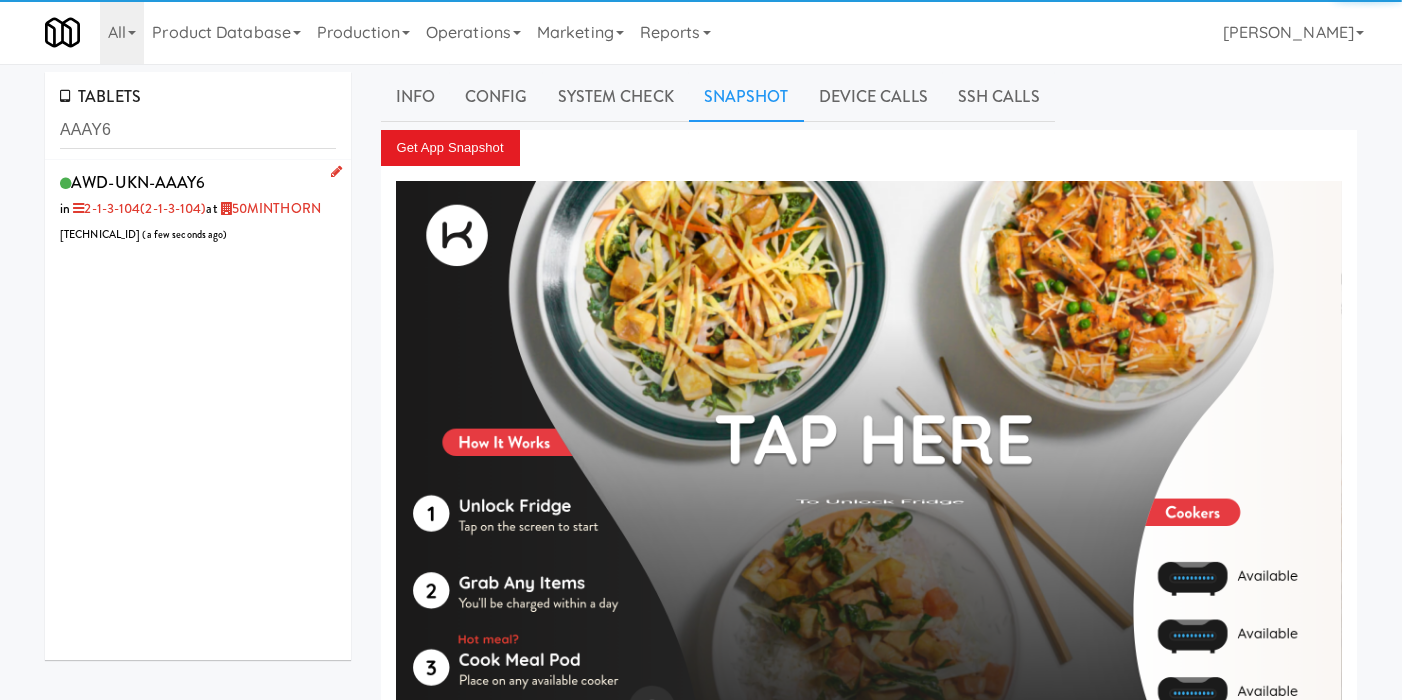 click on "AWD-UKN-AAAY6   in     2-1-3-104  (2-1-3-104)  at     50MINTHORN [TECHNICAL_ID] ( a few seconds ago )" at bounding box center (198, 207) 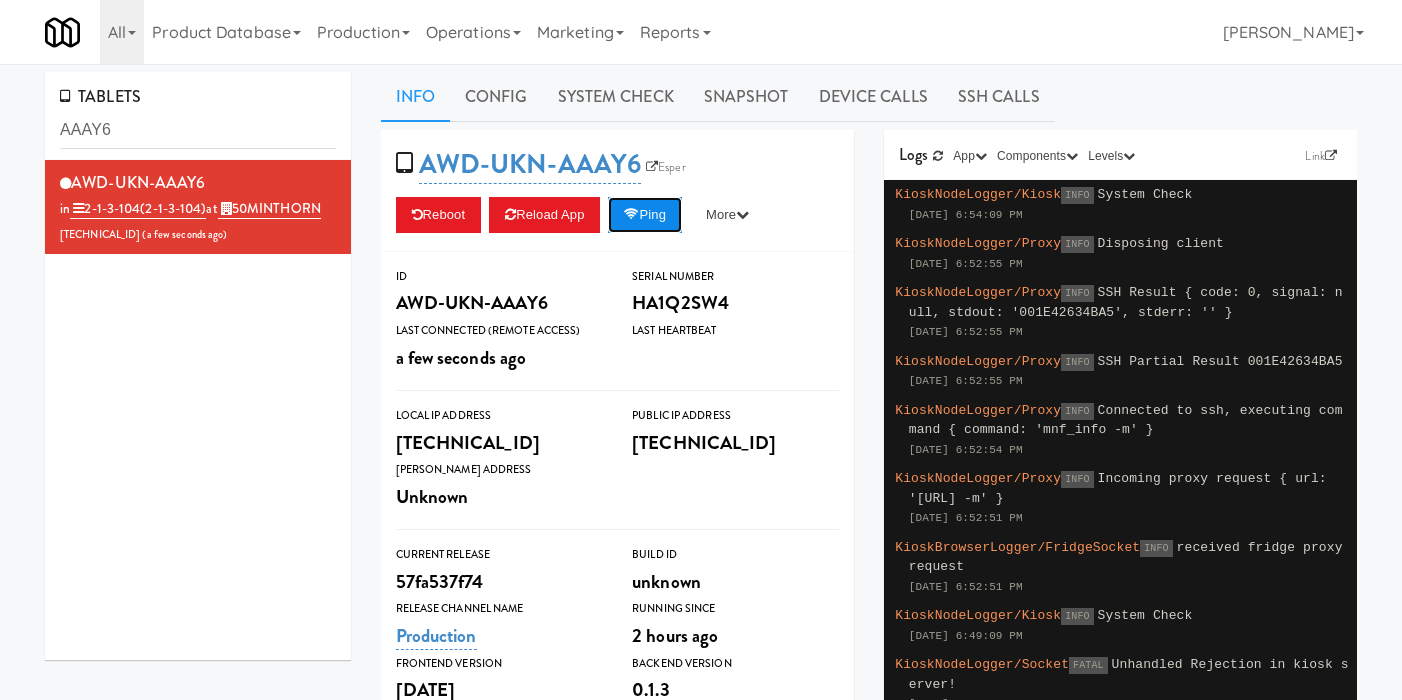 click at bounding box center [631, 214] 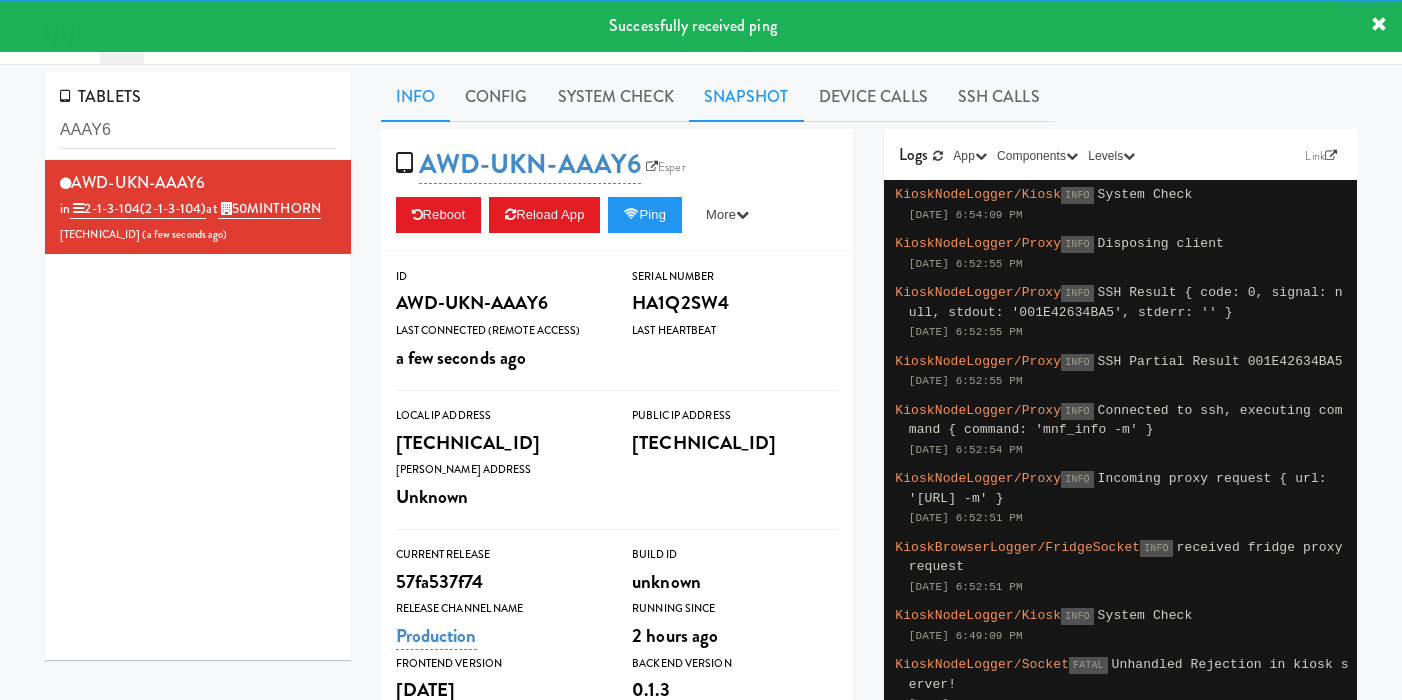 click on "Snapshot" at bounding box center [746, 97] 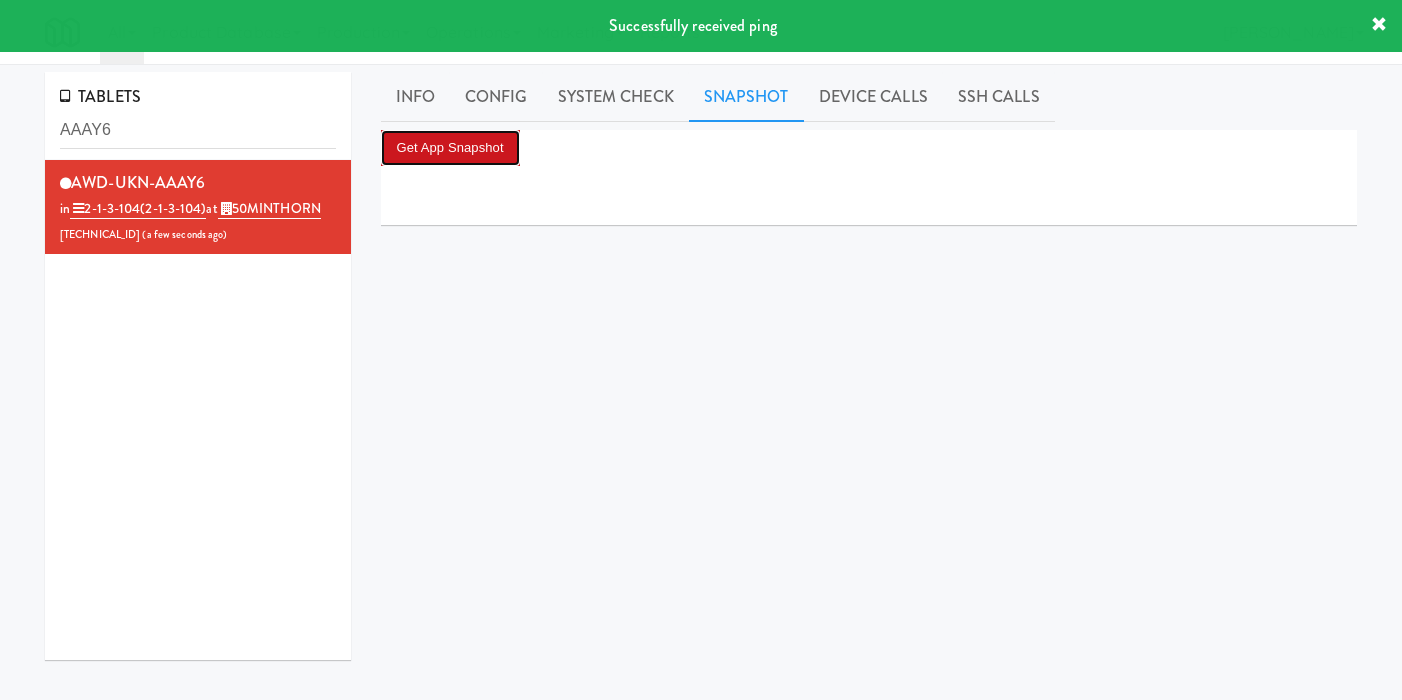 click on "Get App Snapshot" at bounding box center [450, 148] 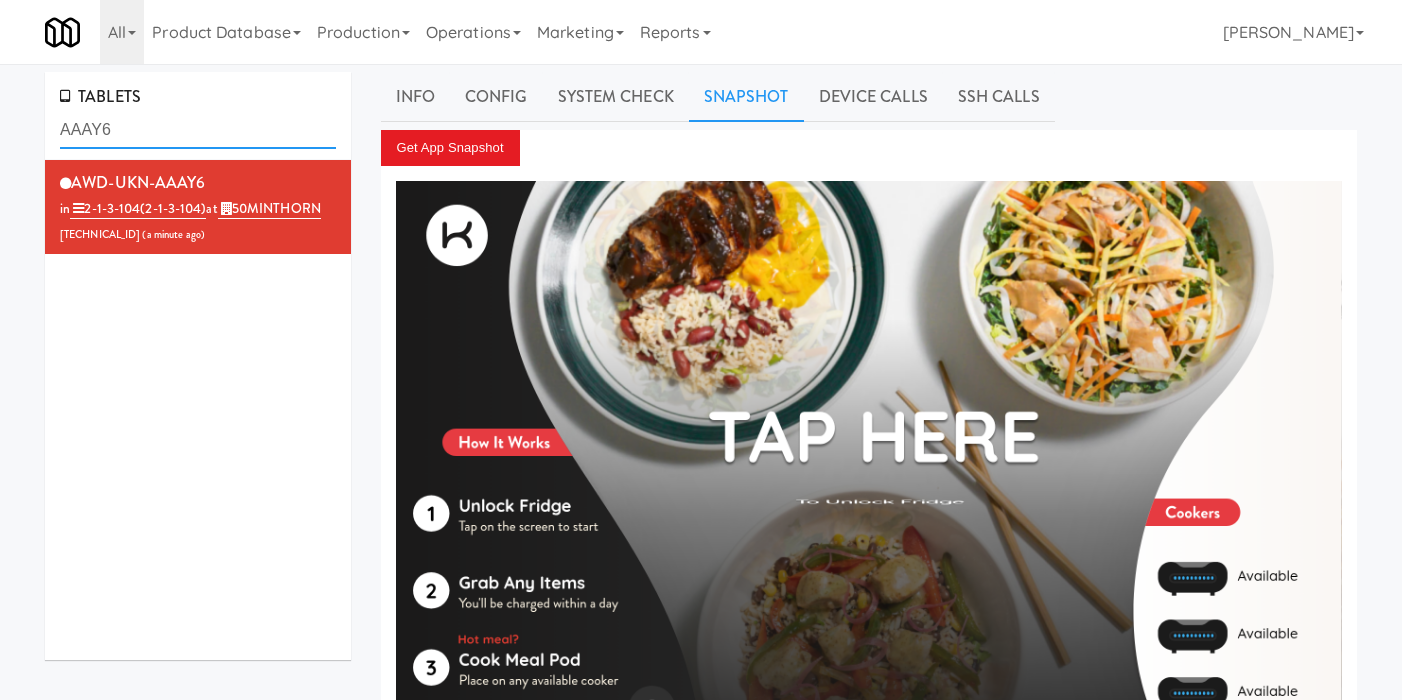 drag, startPoint x: 94, startPoint y: 130, endPoint x: 252, endPoint y: 150, distance: 159.26079 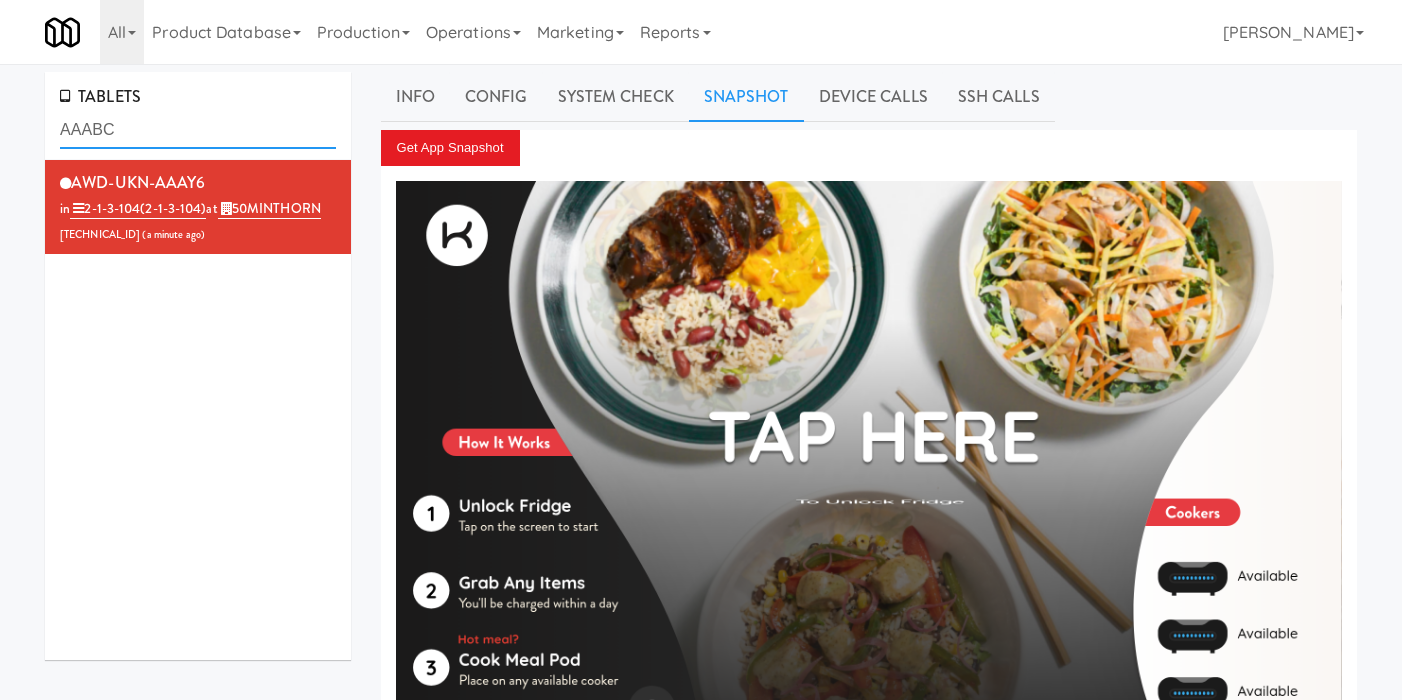 type on "AAABC" 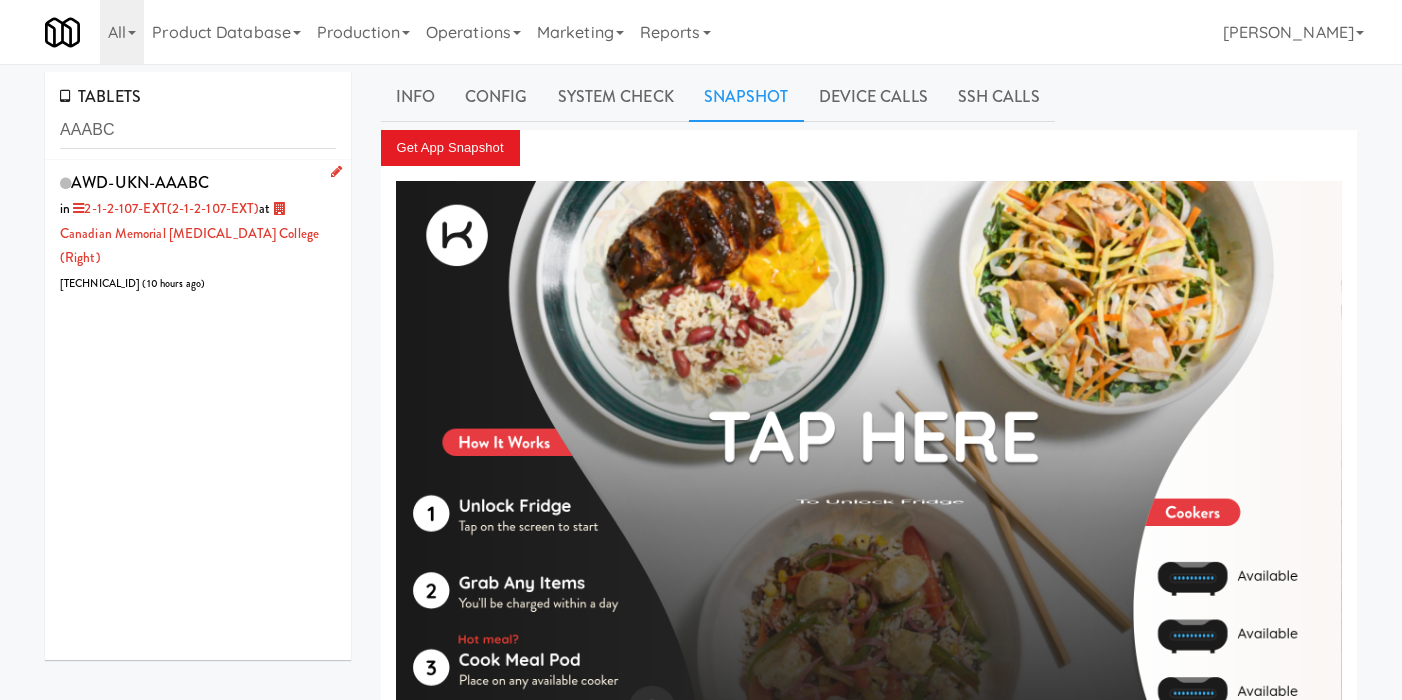 click on "AWD-UKN-AAABC   in     2-1-2-107-EXT  (2-1-2-107-EXT)  at     [GEOGRAPHIC_DATA][MEDICAL_DATA] (Right) [TECHNICAL_ID] ( 10 hours ago )" at bounding box center (198, 232) 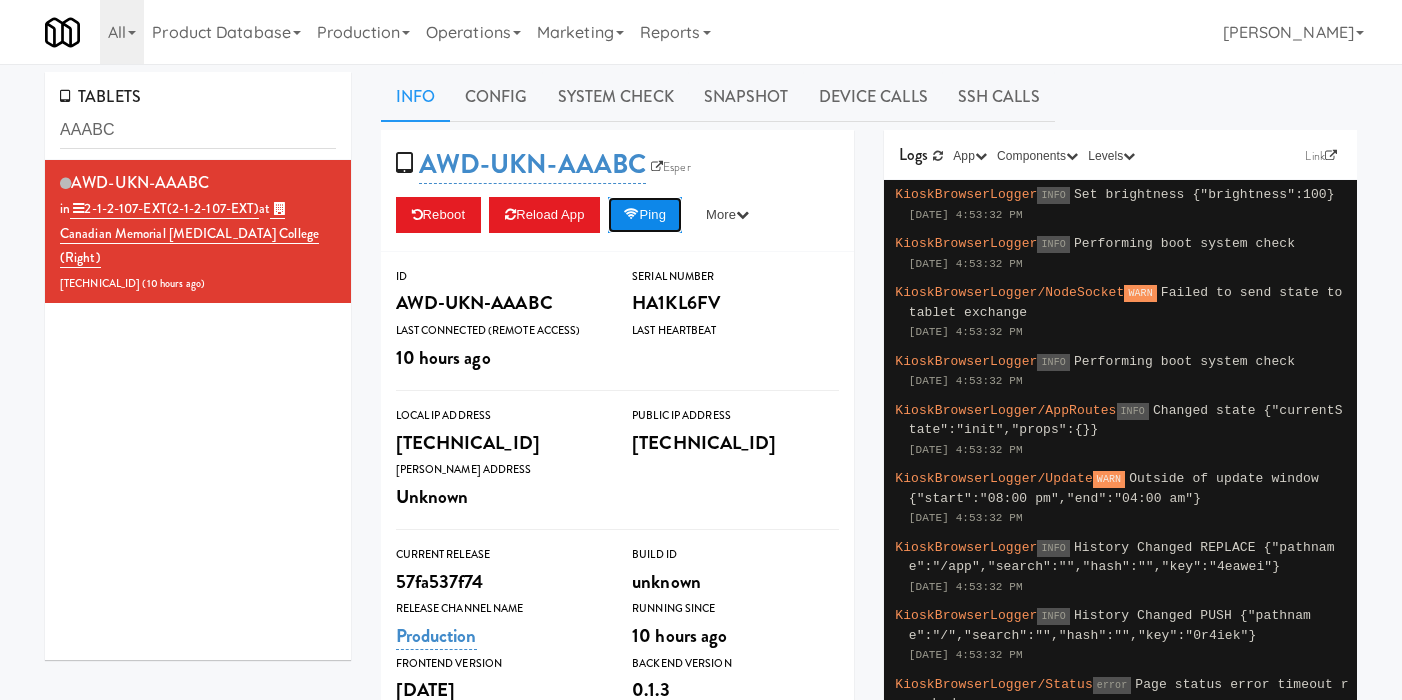 click on "Ping" at bounding box center [645, 215] 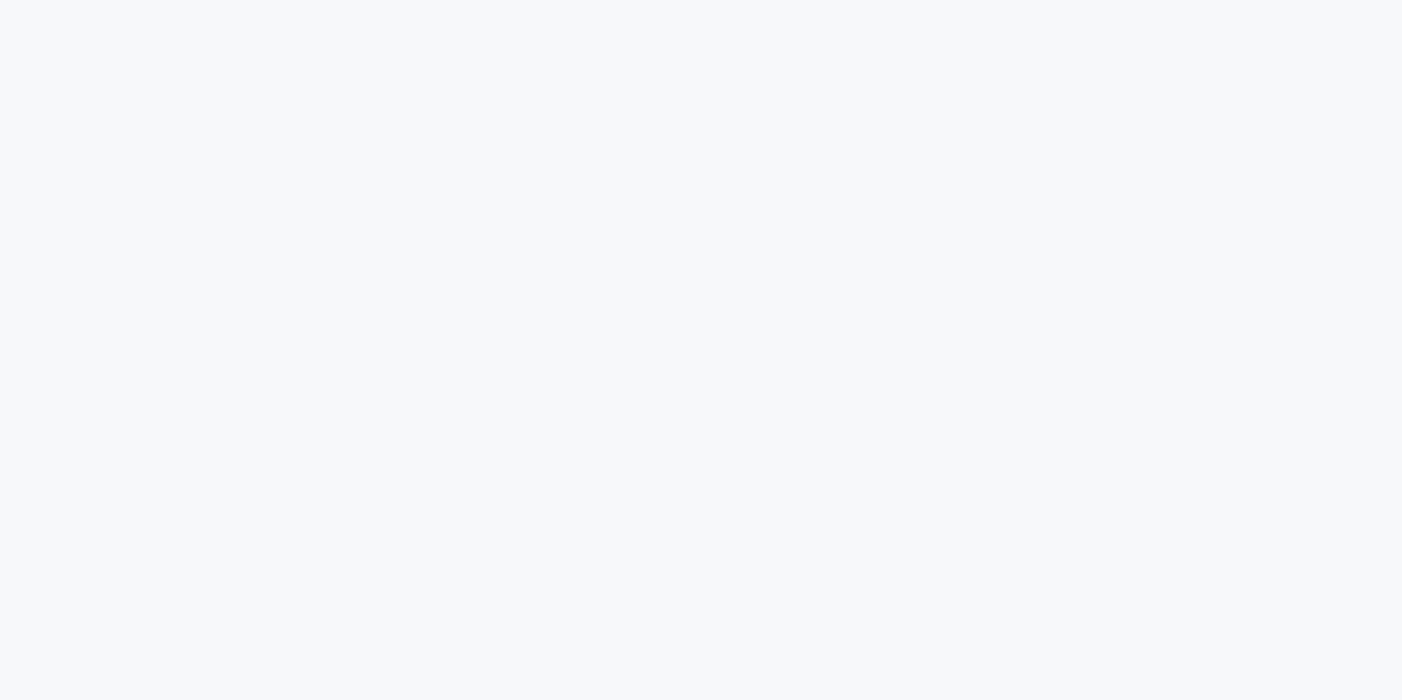 scroll, scrollTop: 0, scrollLeft: 0, axis: both 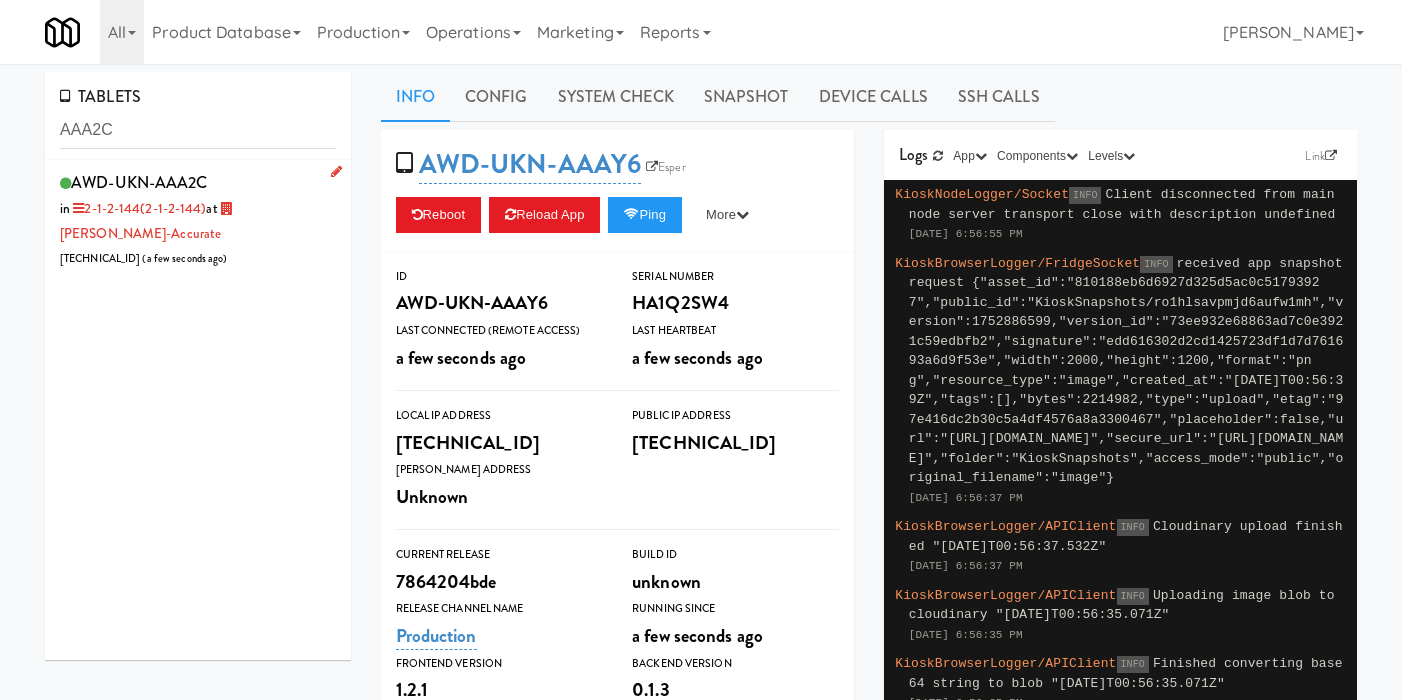 click on "AWD-UKN-AAA2C   in     2-1-2-144  (2-1-2-144)  at     [PERSON_NAME]-Accurate [TECHNICAL_ID] ( a few seconds ago )" at bounding box center (198, 219) 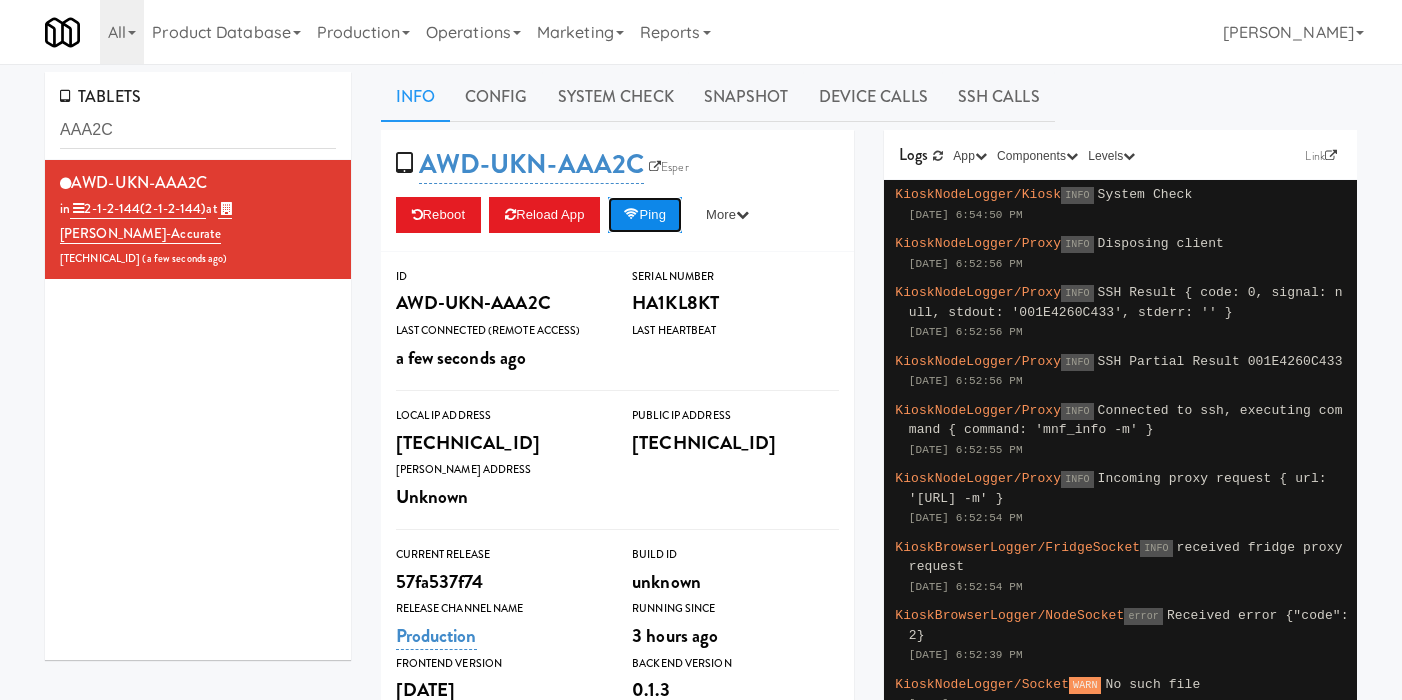 click on "Ping" at bounding box center [645, 215] 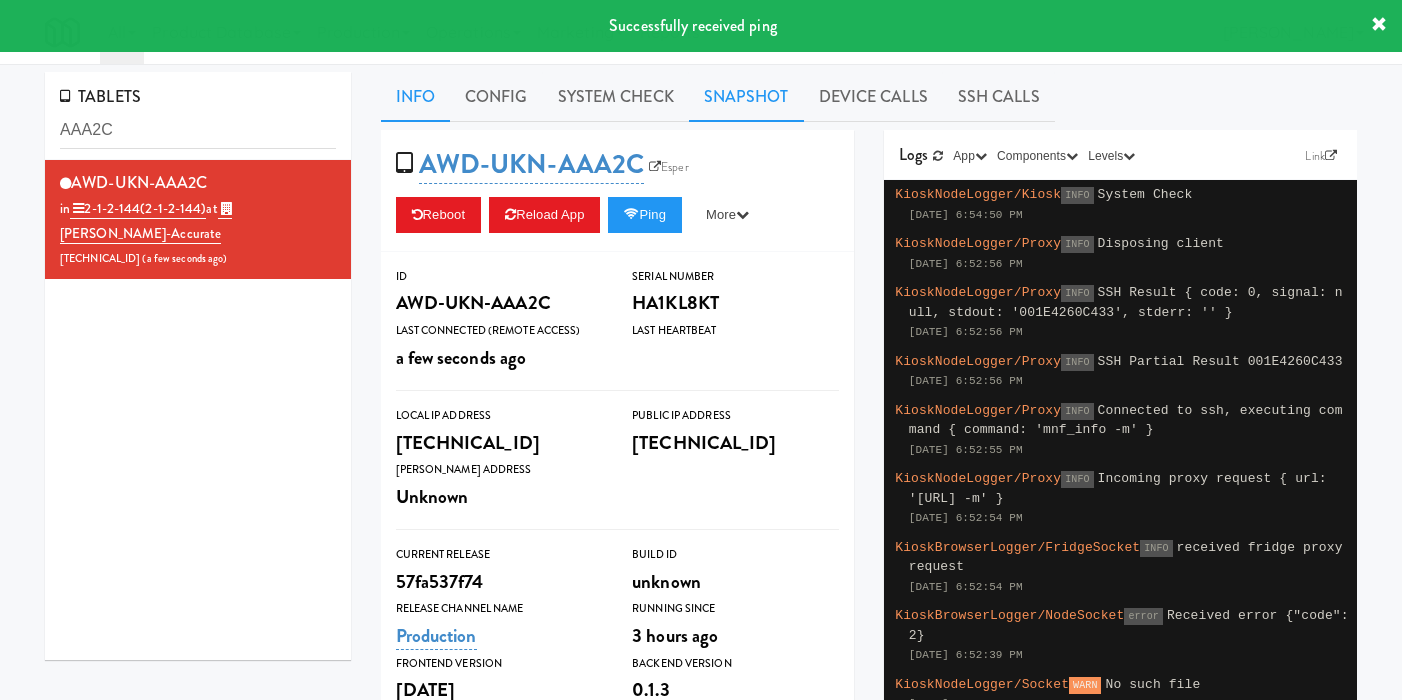 click on "Snapshot" at bounding box center (746, 97) 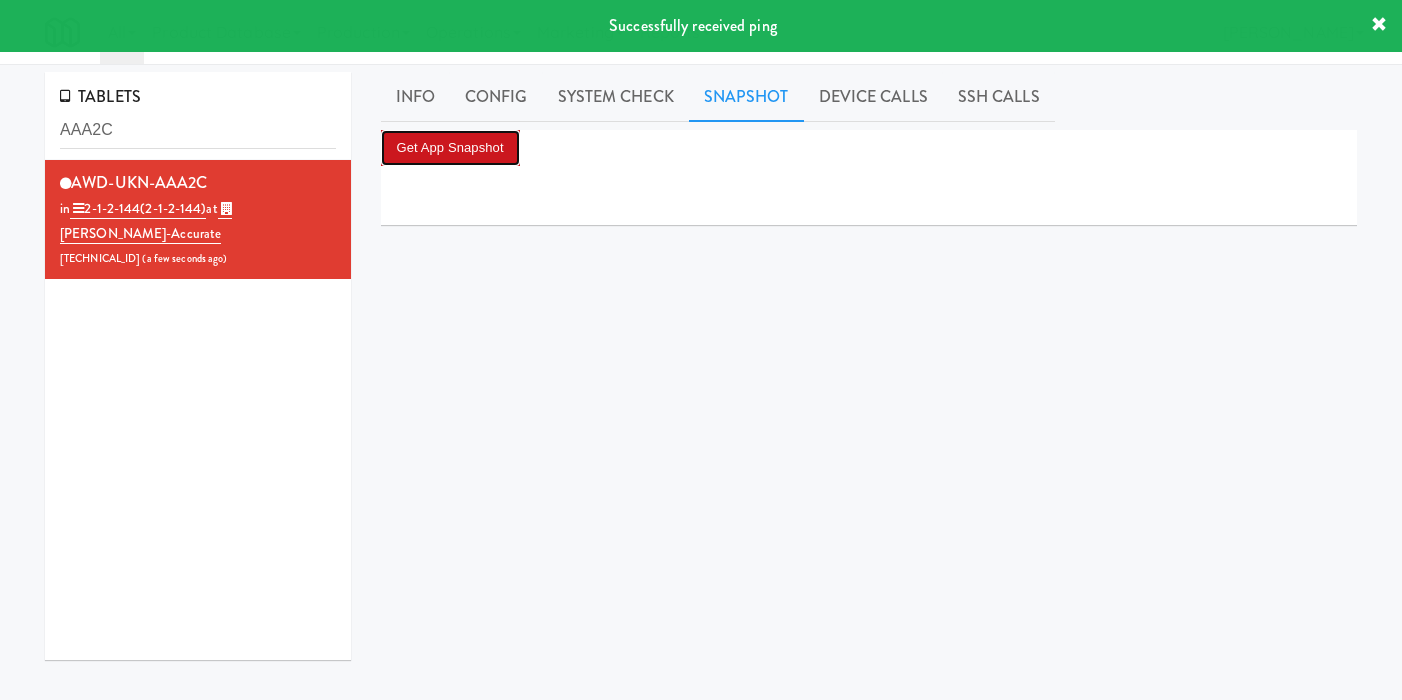 click on "Get App Snapshot" at bounding box center [450, 148] 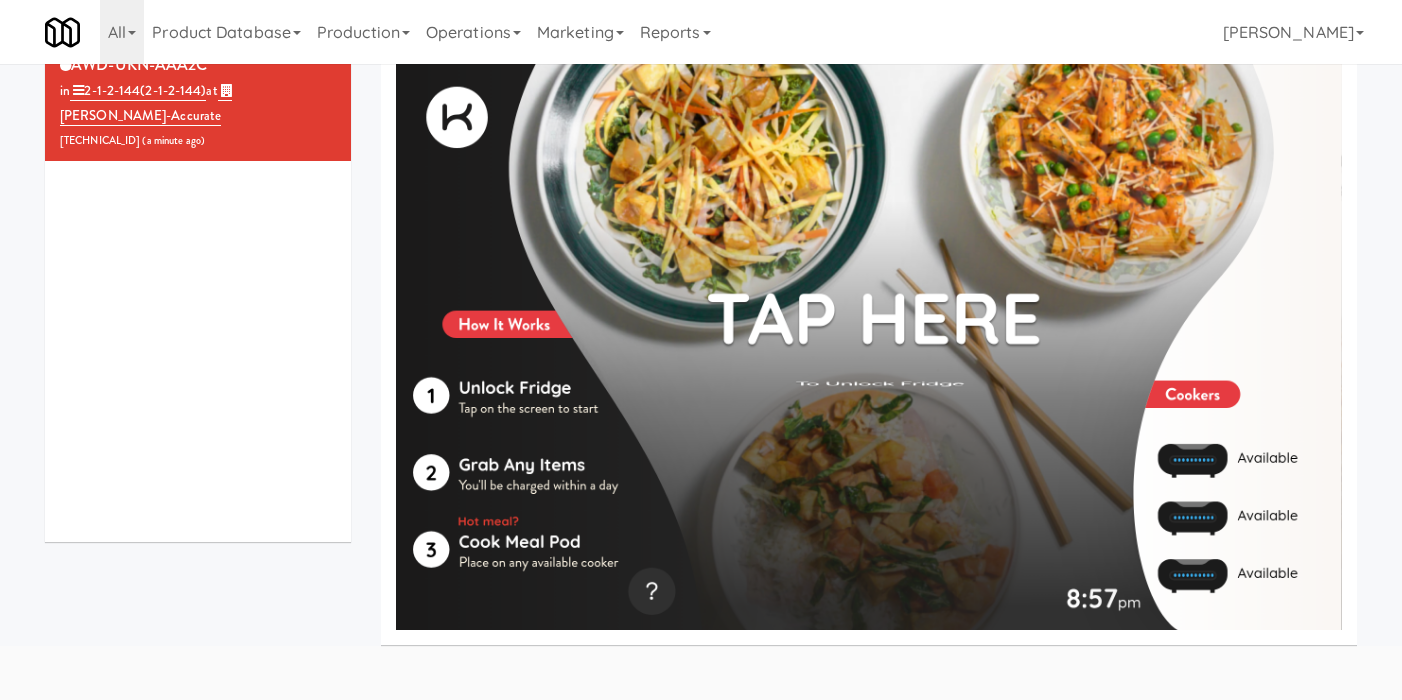 scroll, scrollTop: 0, scrollLeft: 0, axis: both 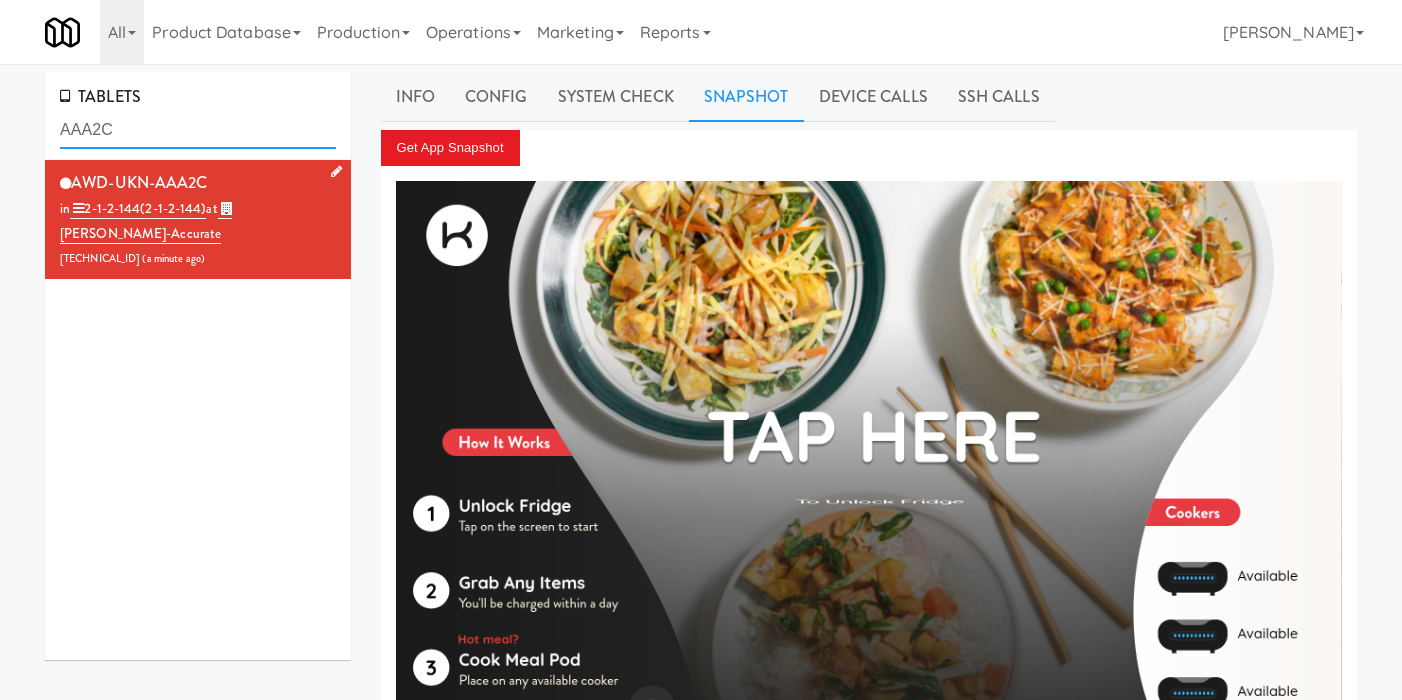 drag, startPoint x: 111, startPoint y: 126, endPoint x: 244, endPoint y: 164, distance: 138.32208 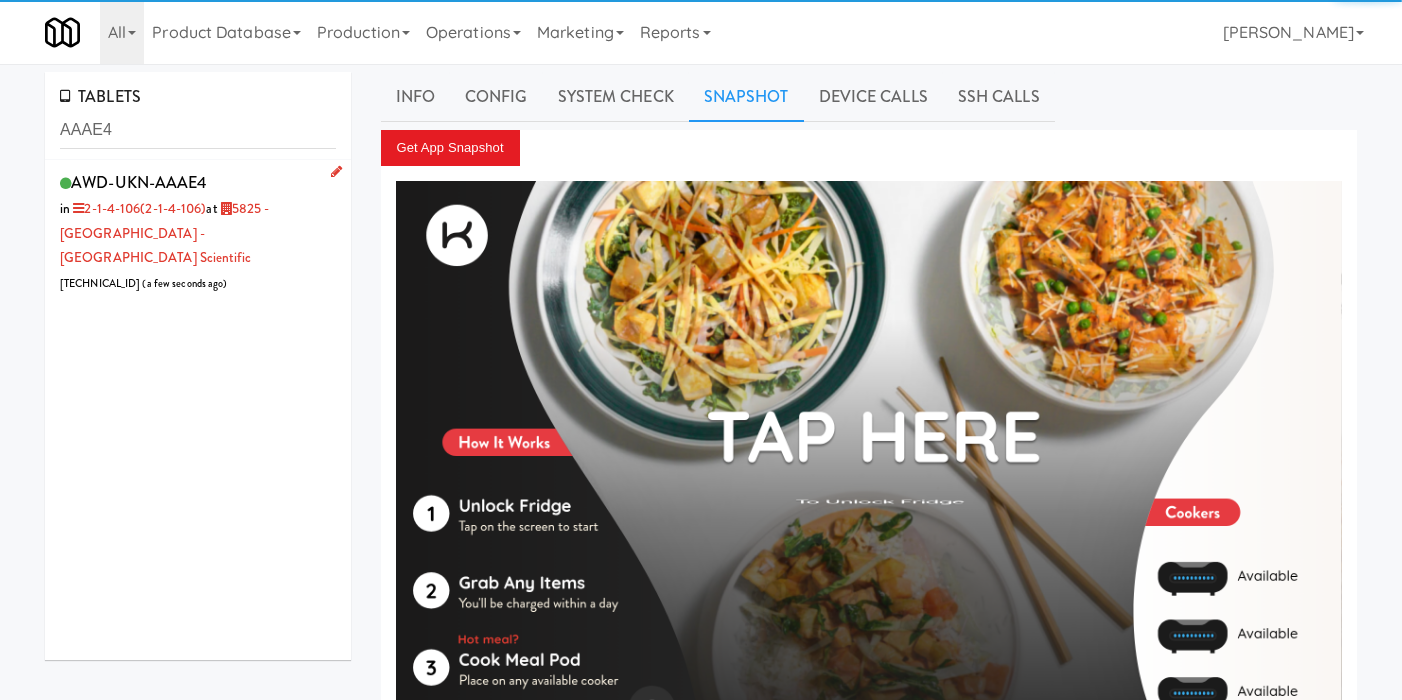 click on "AWD-UKN-AAAE4   in     2-1-4-106  (2-1-4-106)  at     5825 - Creekside Commons - Boston Scientific 107.6.7.20 ( a few seconds ago )" at bounding box center [198, 232] 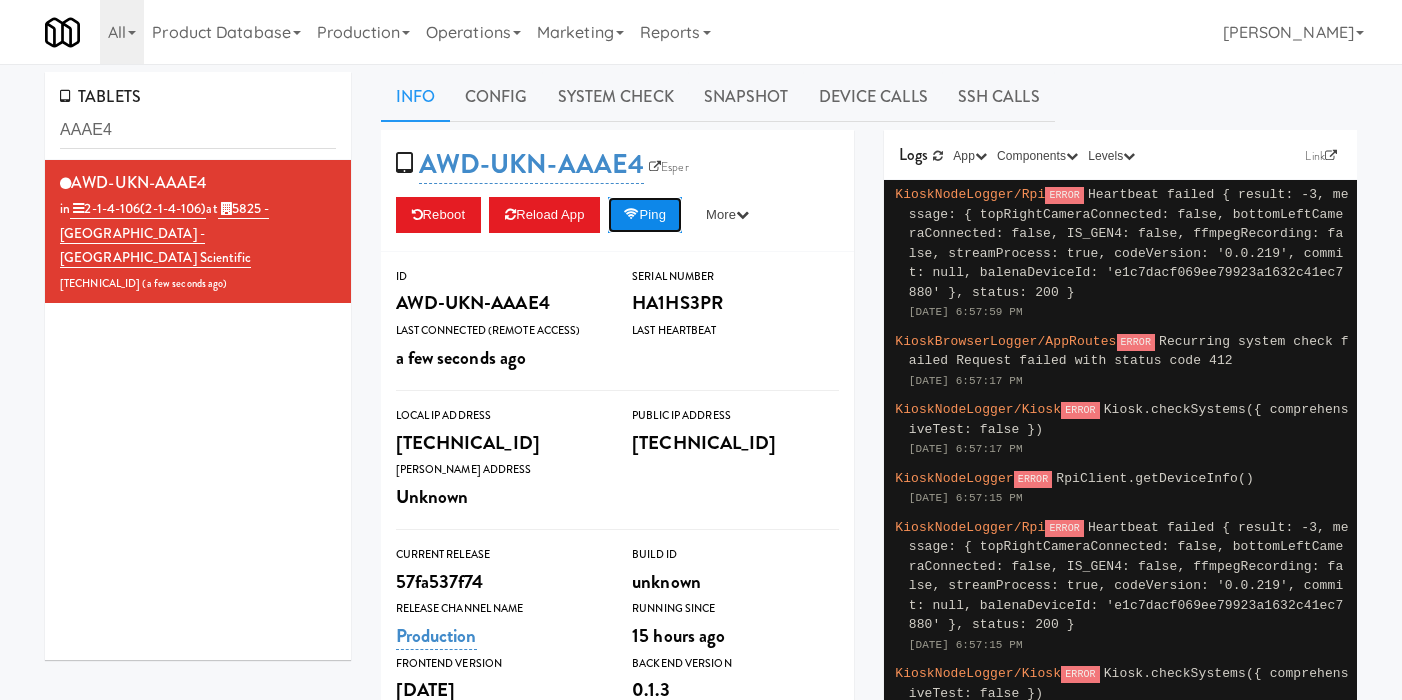 click on "Ping" at bounding box center (645, 215) 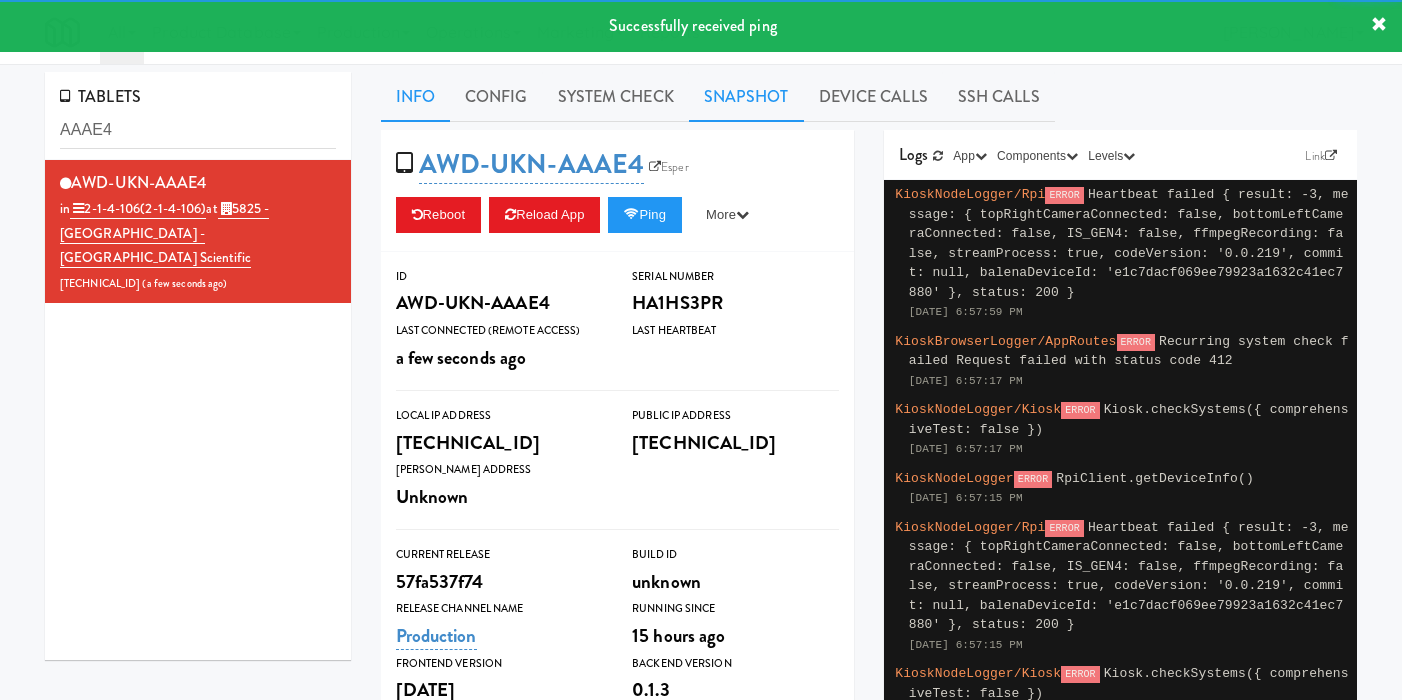 click on "Snapshot" at bounding box center (746, 97) 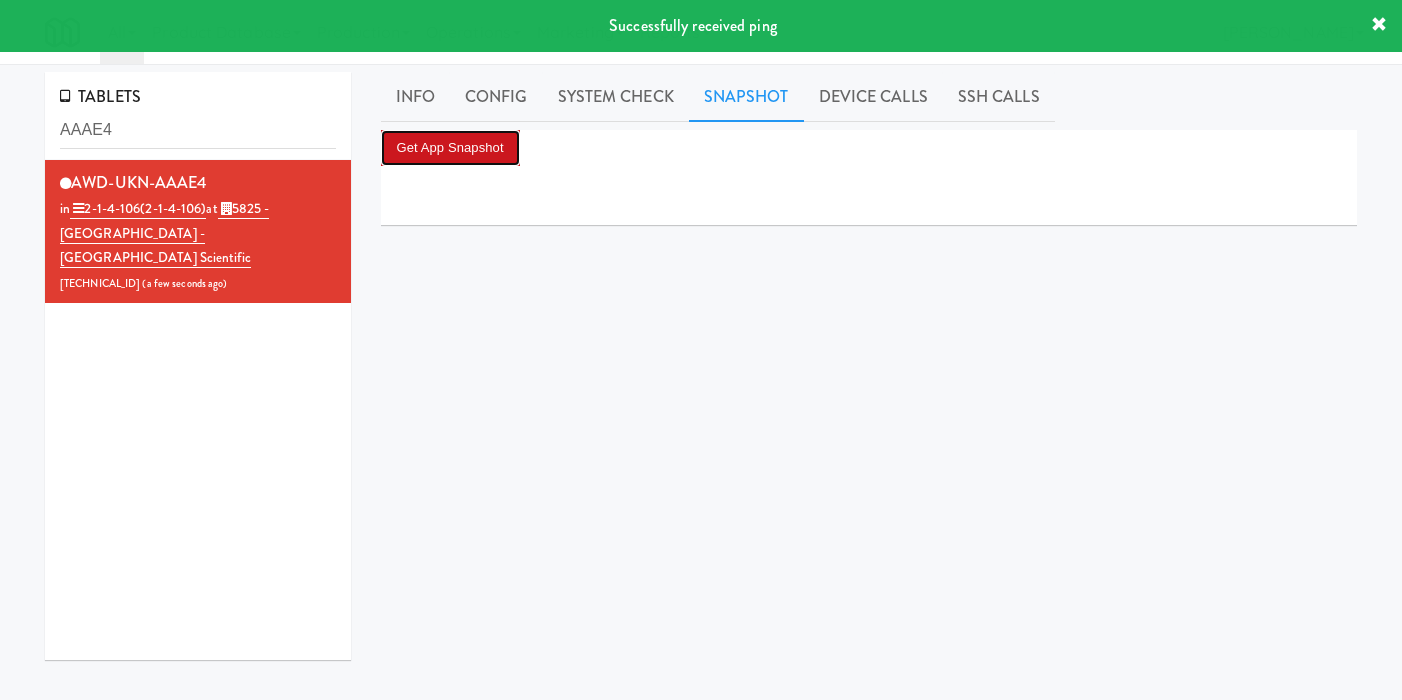 click on "Get App Snapshot" at bounding box center (450, 148) 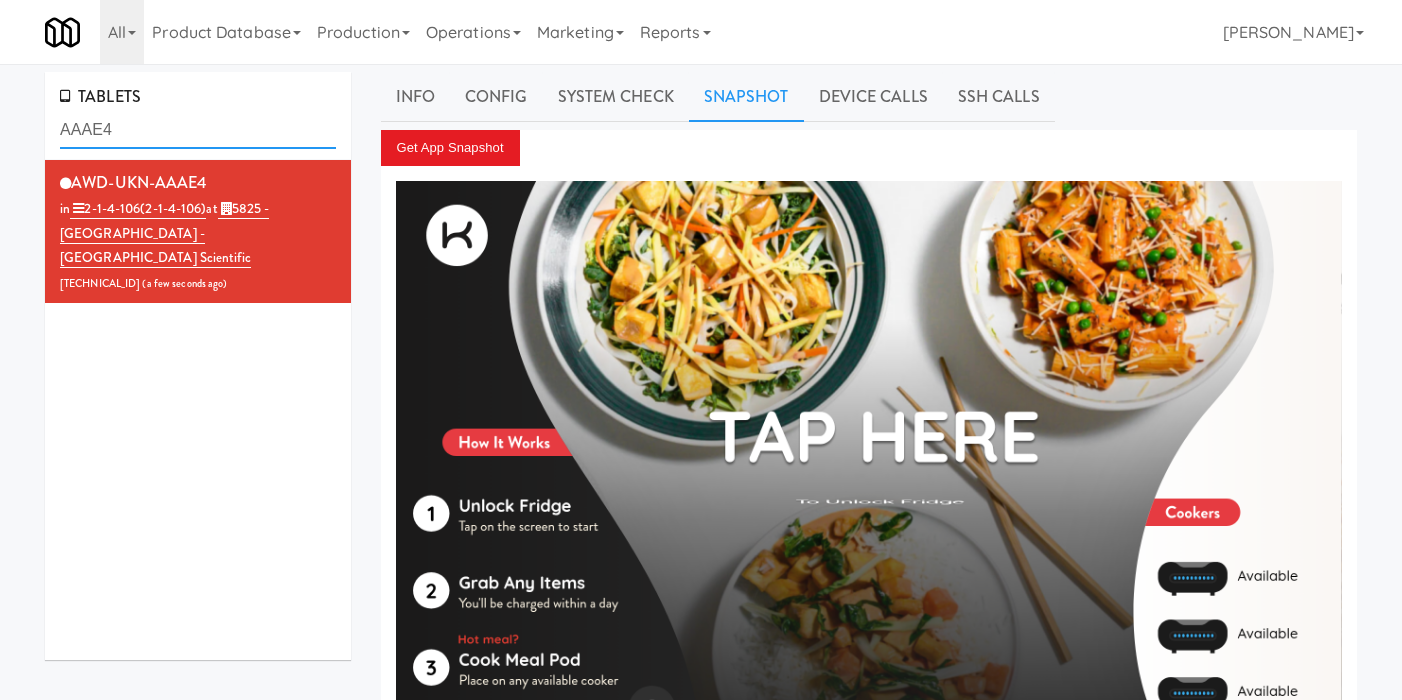 drag, startPoint x: 94, startPoint y: 131, endPoint x: 236, endPoint y: 139, distance: 142.22517 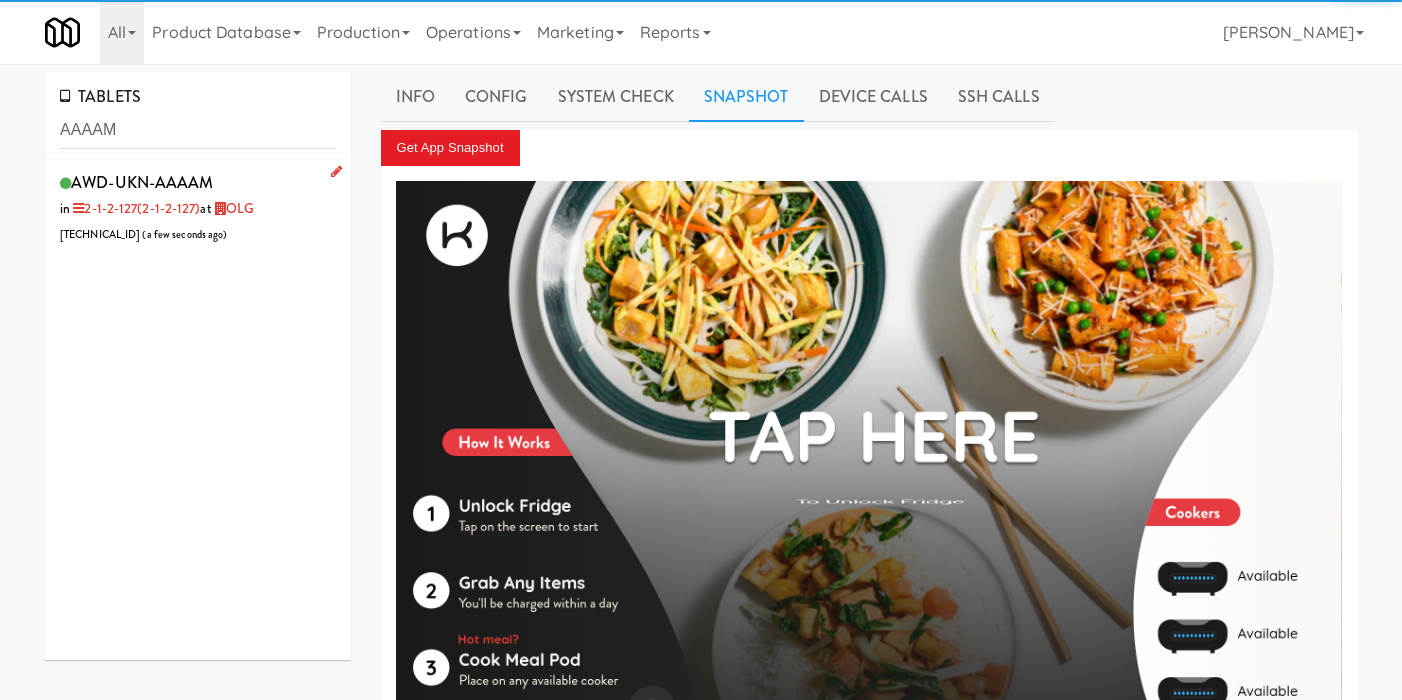 click on "AWD-UKN-AAAAM   in     2-1-2-127  (2-1-2-127)  at     OLG 107.6.7.20 ( a few seconds ago )" at bounding box center (198, 207) 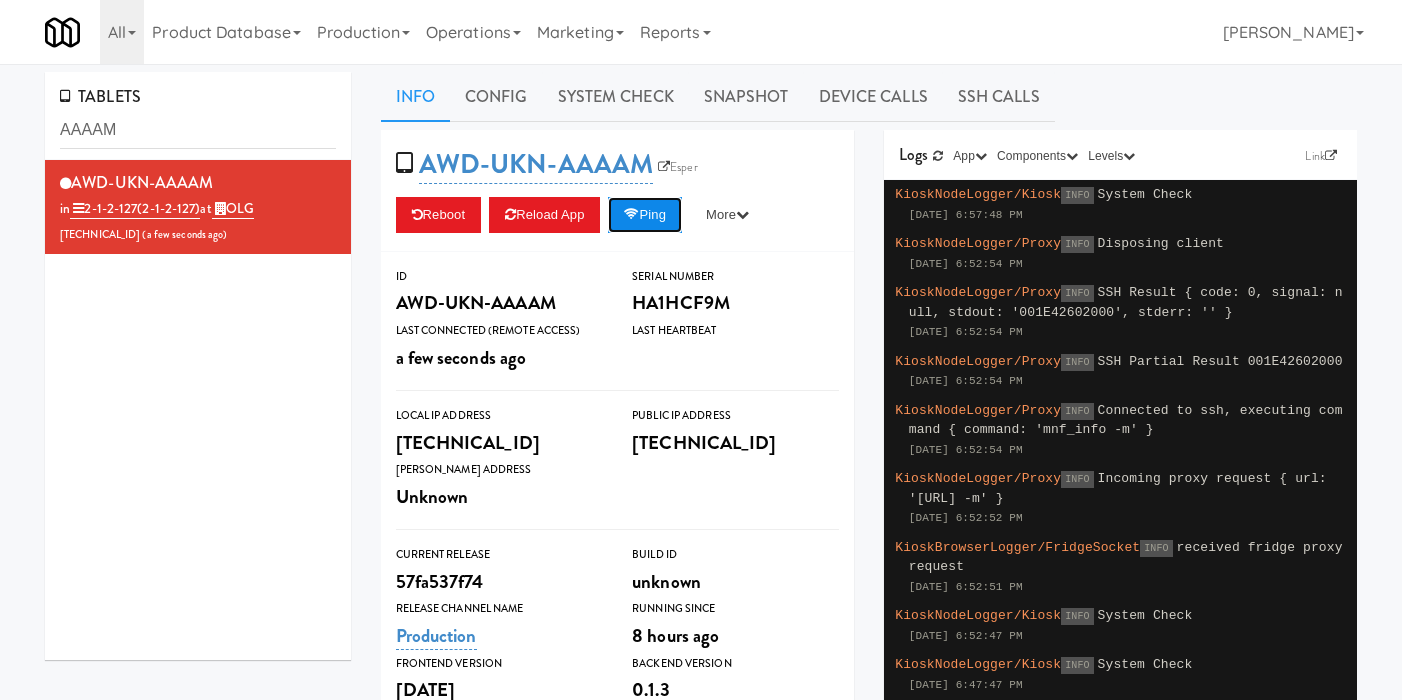 click on "Ping" at bounding box center [645, 215] 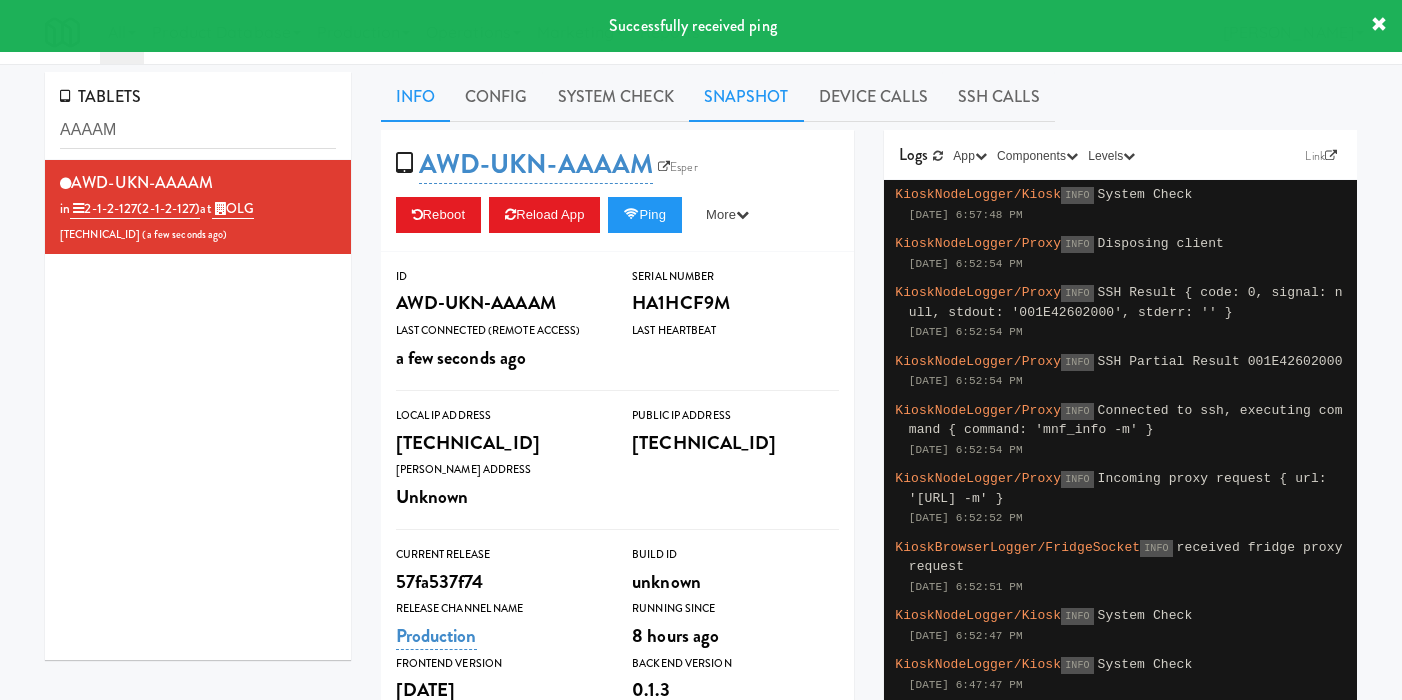 click on "Snapshot" at bounding box center [746, 97] 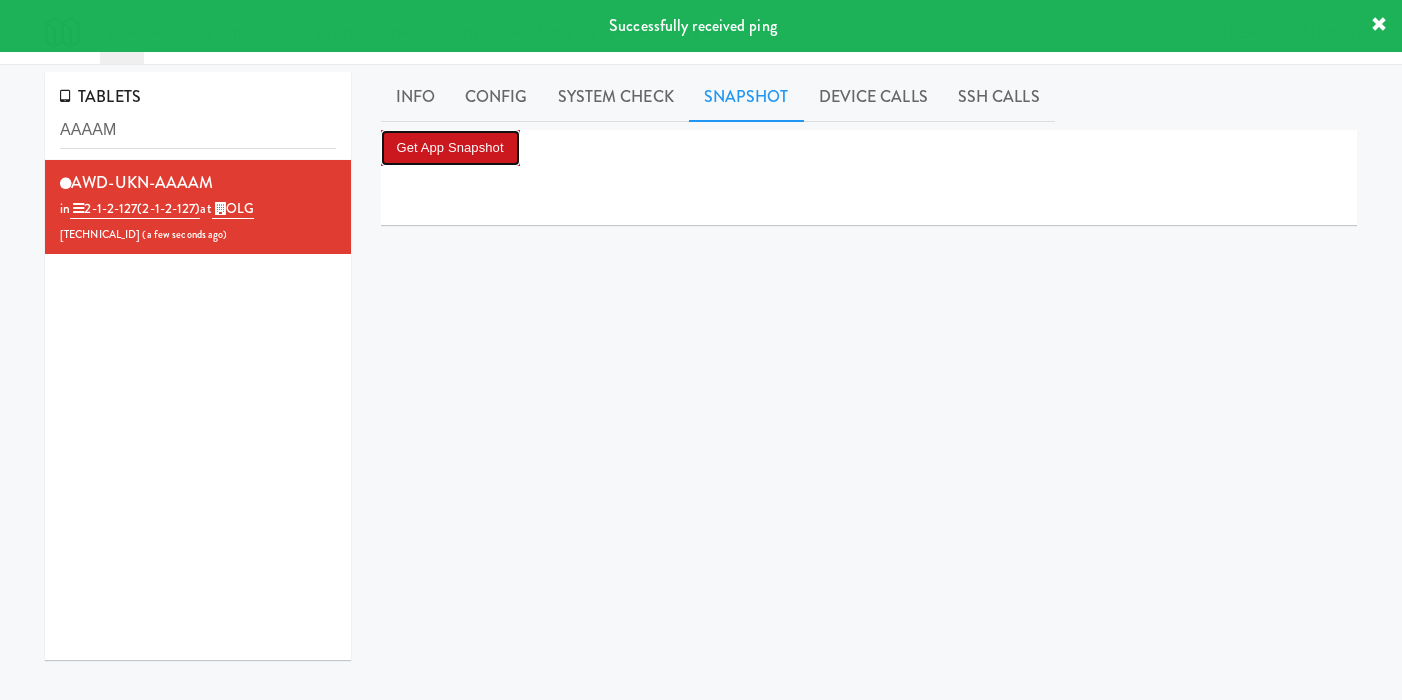 click on "Get App Snapshot" at bounding box center (450, 148) 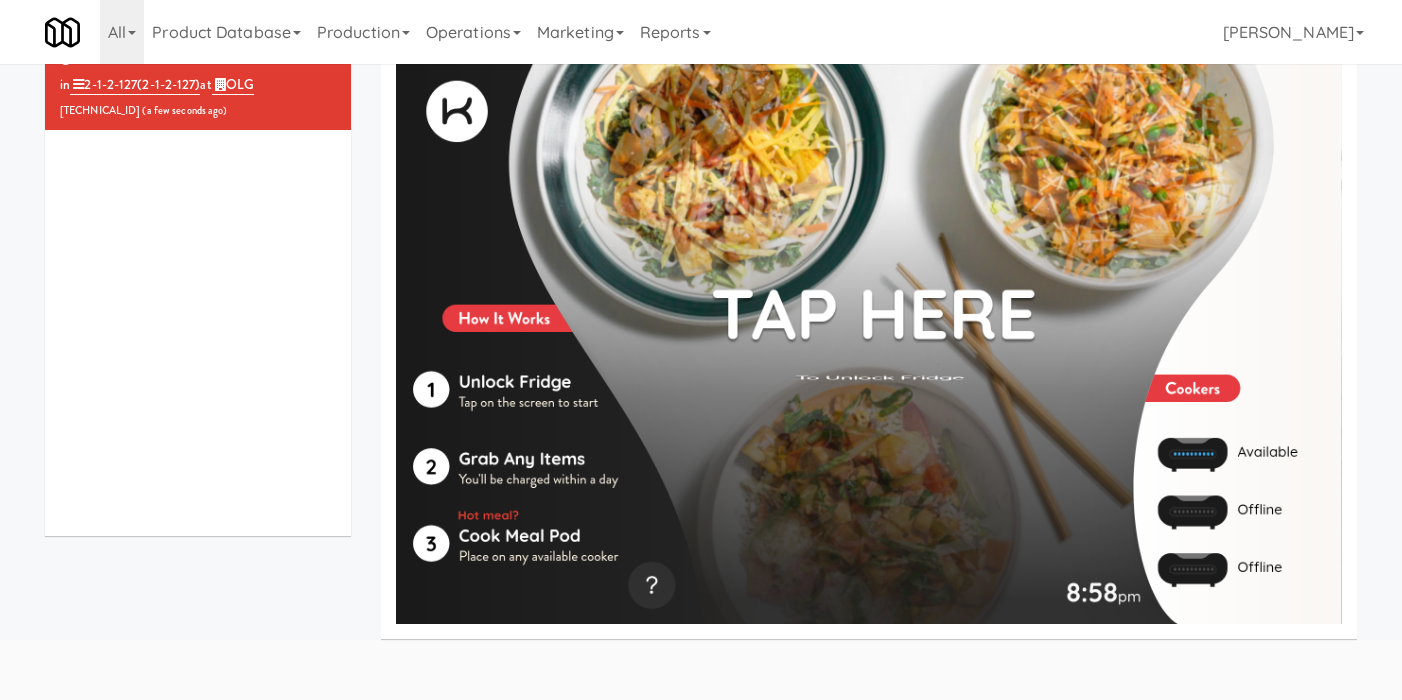scroll, scrollTop: 0, scrollLeft: 0, axis: both 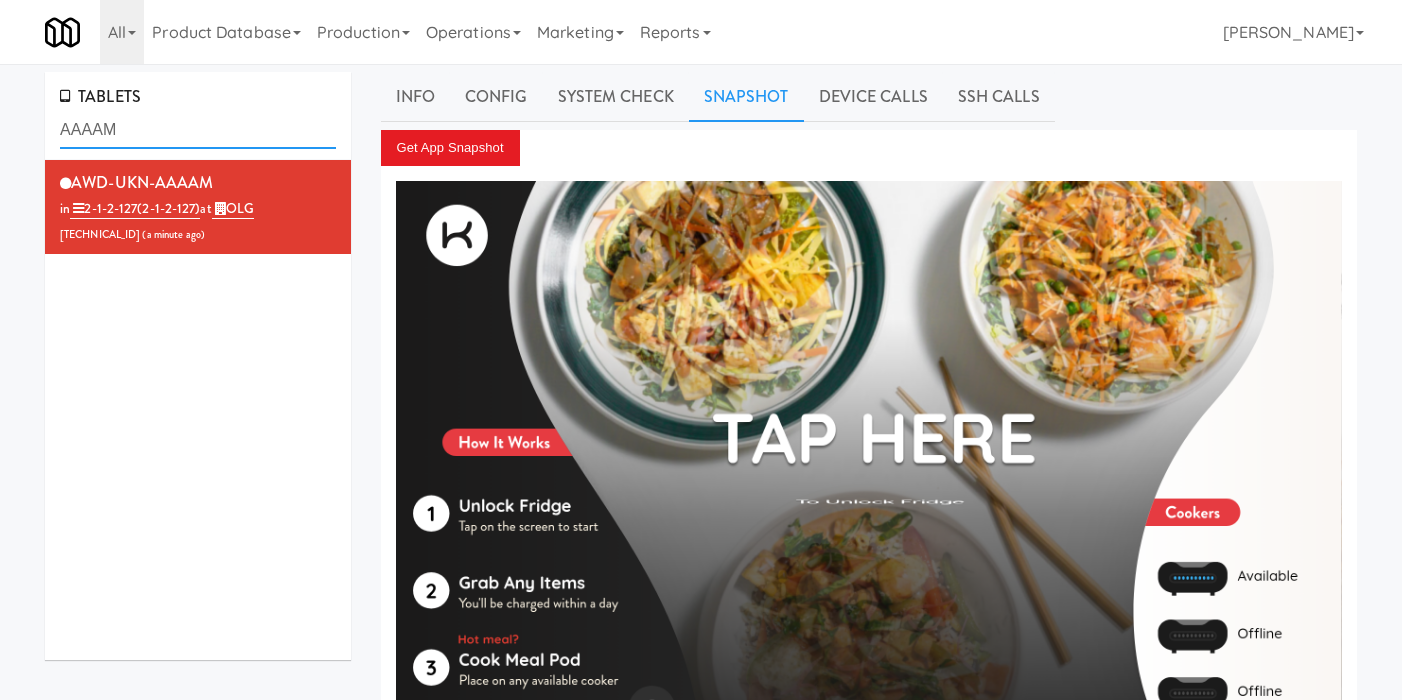 drag, startPoint x: 96, startPoint y: 131, endPoint x: 214, endPoint y: 131, distance: 118 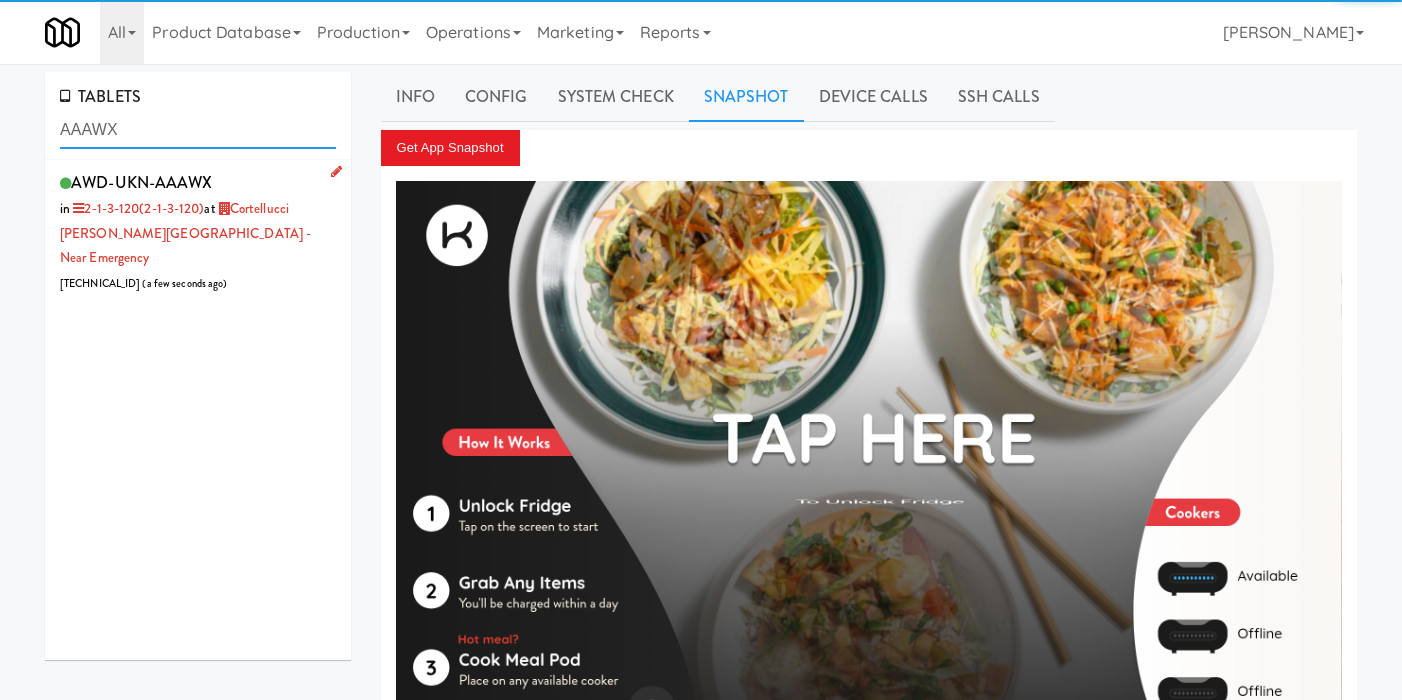 scroll, scrollTop: 1, scrollLeft: 0, axis: vertical 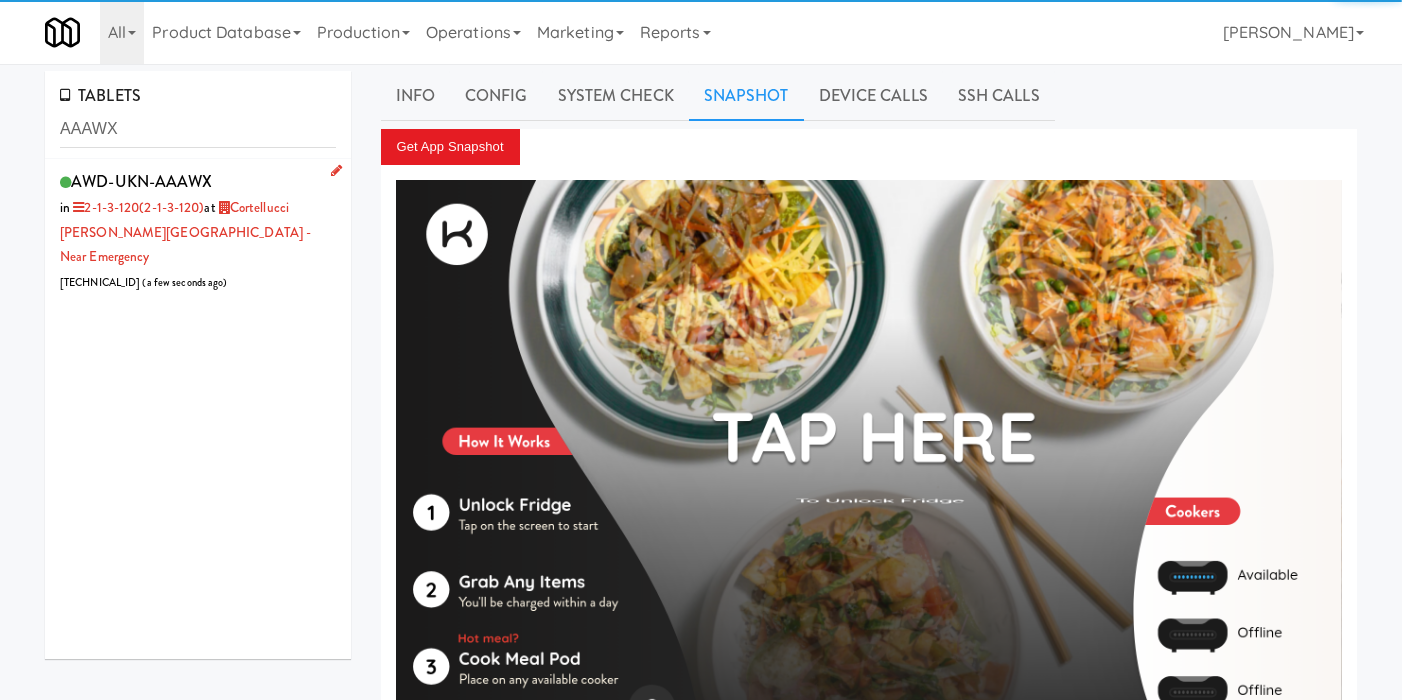 click on "AWD-UKN-AAAWX   in     2-1-3-120  (2-1-3-120)  at     Cortellucci Vaughan Hospital - near Emergency 206.0.69.120 ( a few seconds ago )" at bounding box center (198, 231) 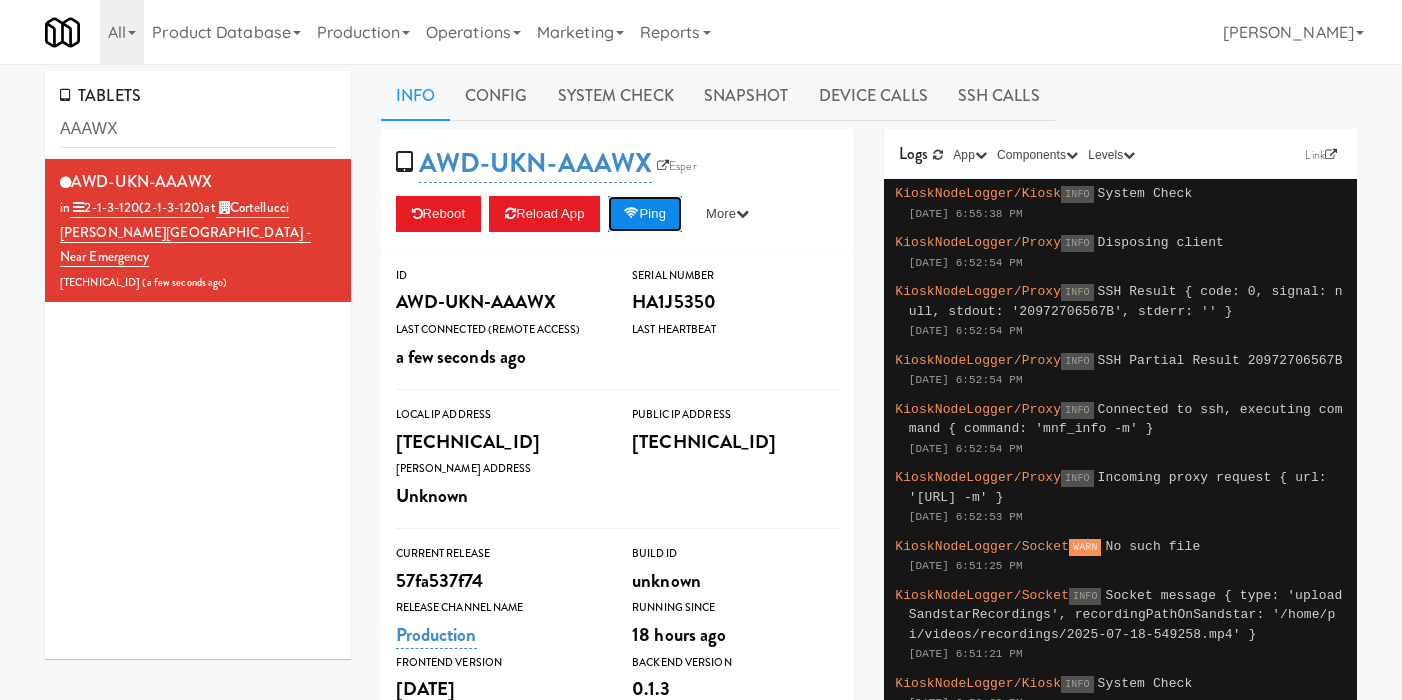 click on "Ping" at bounding box center [645, 214] 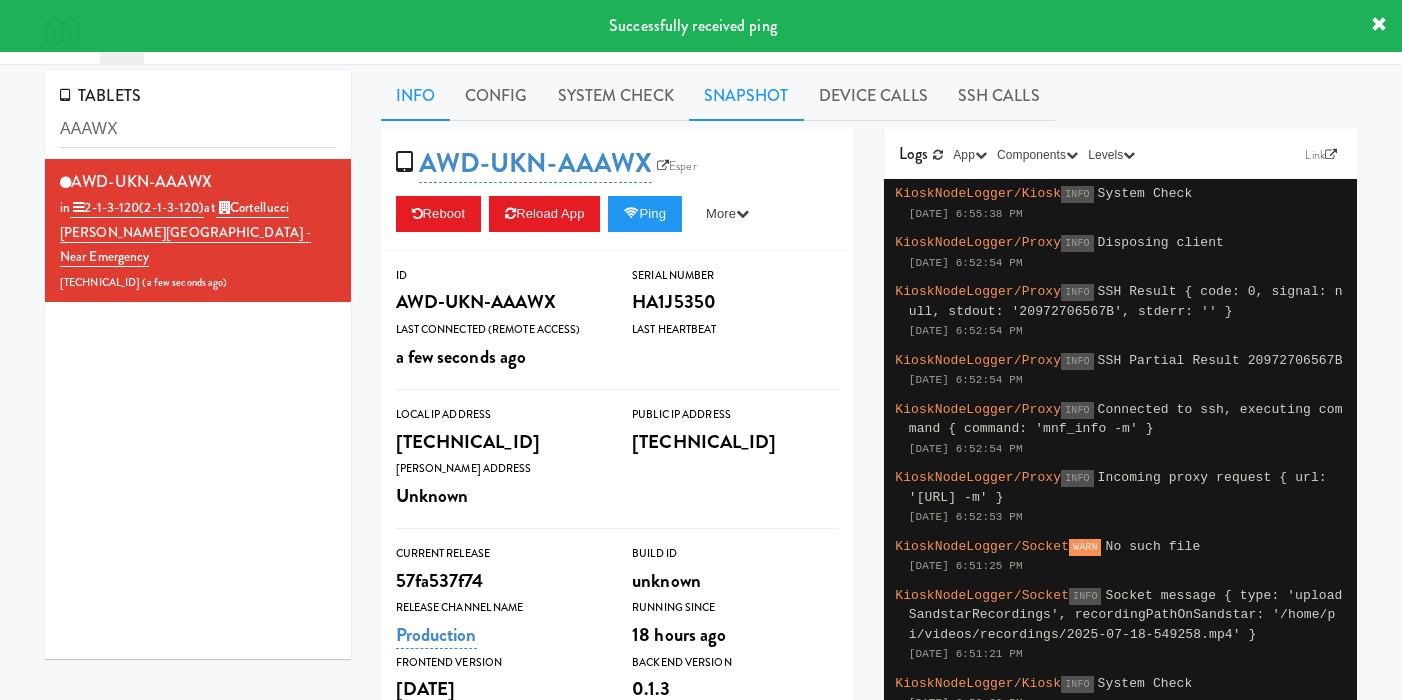 click on "Snapshot" at bounding box center [746, 96] 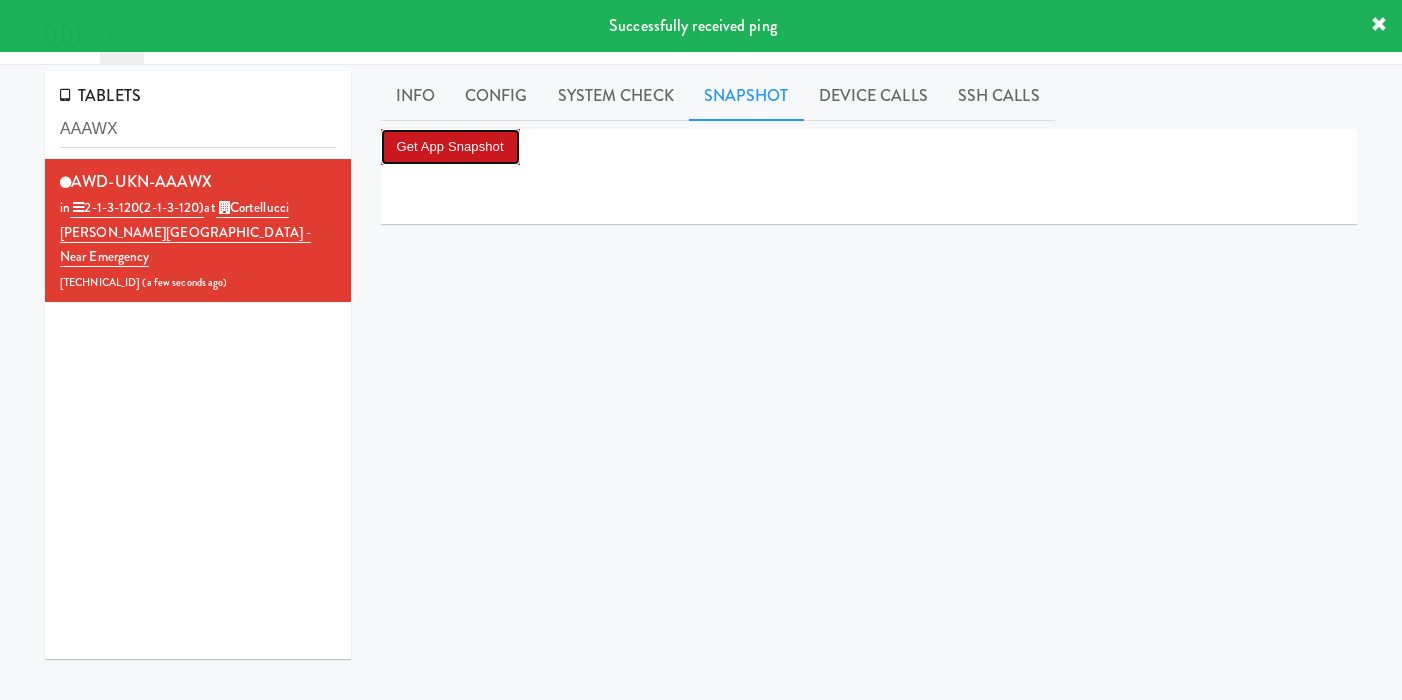 click on "Get App Snapshot" at bounding box center [450, 147] 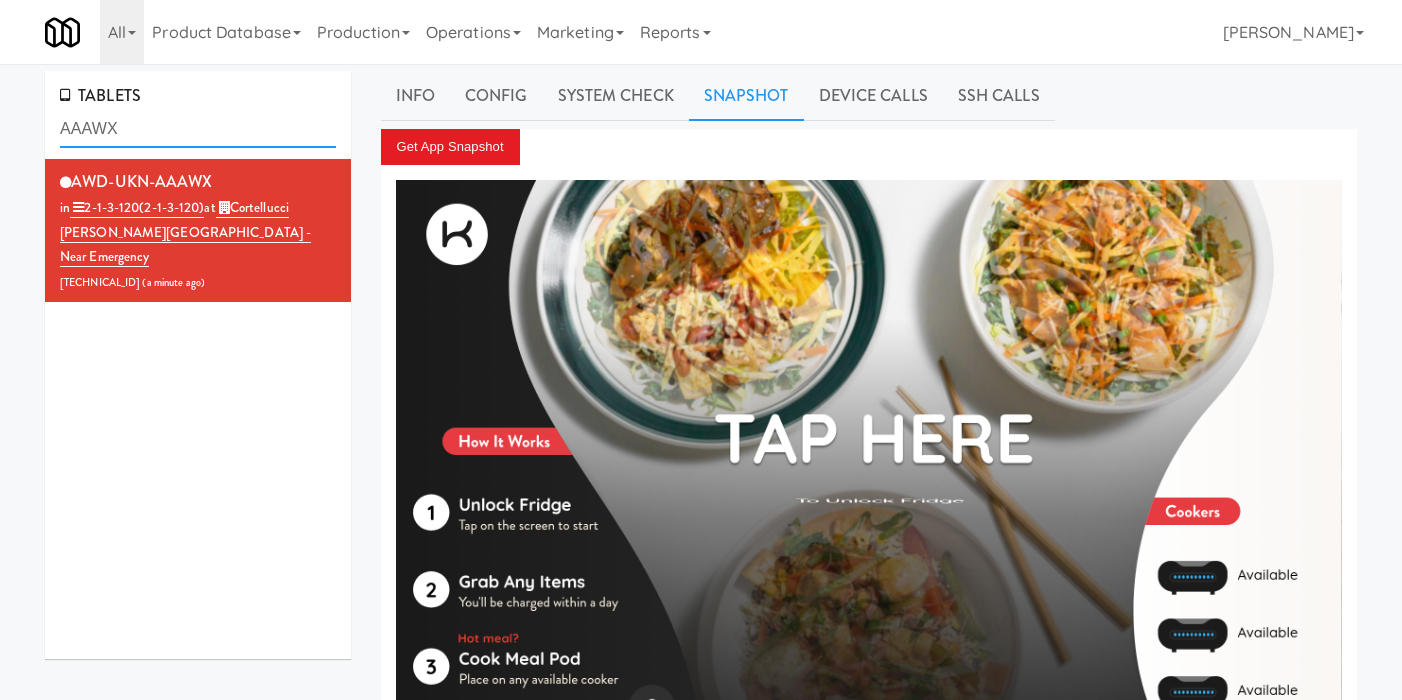 drag, startPoint x: 93, startPoint y: 129, endPoint x: 232, endPoint y: 142, distance: 139.60658 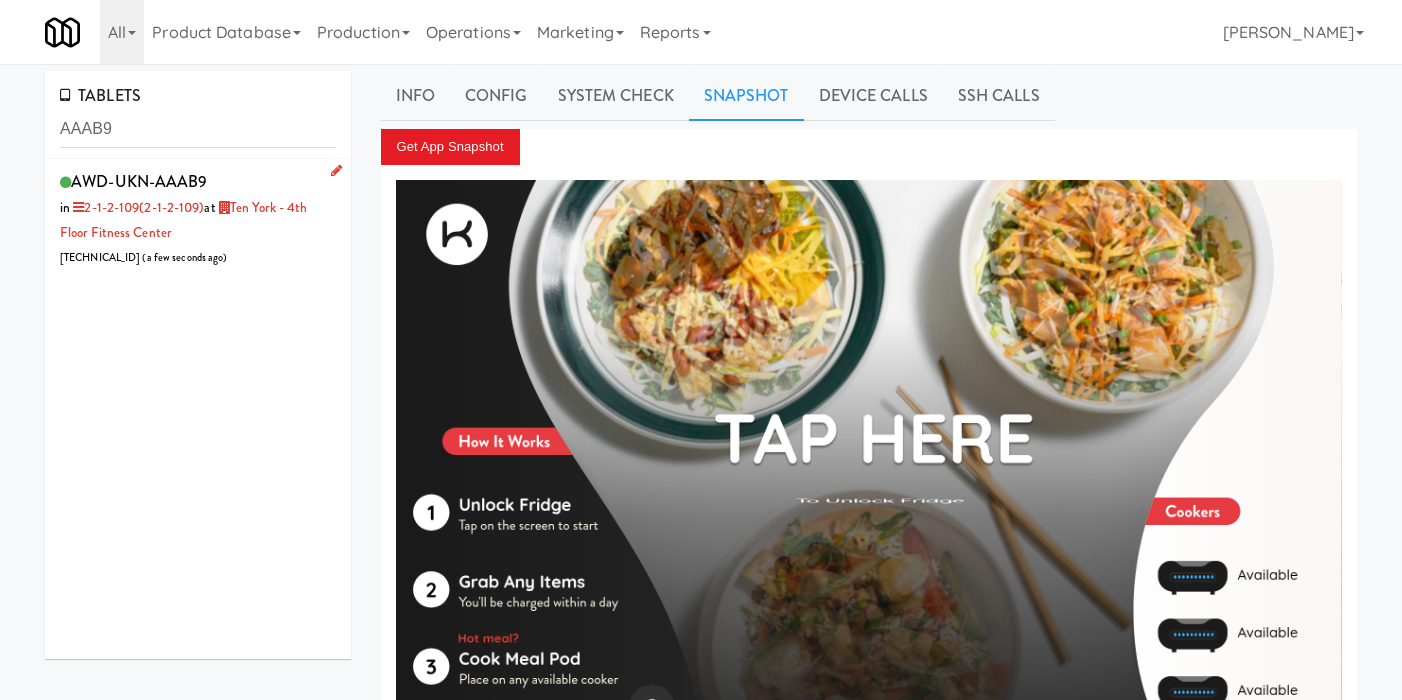 click on "AWD-UKN-AAAB9   in     2-1-2-109  (2-1-2-109)  at     Ten York - 4th Floor Fitness Center 107.6.7.20 ( a few seconds ago )" at bounding box center (198, 218) 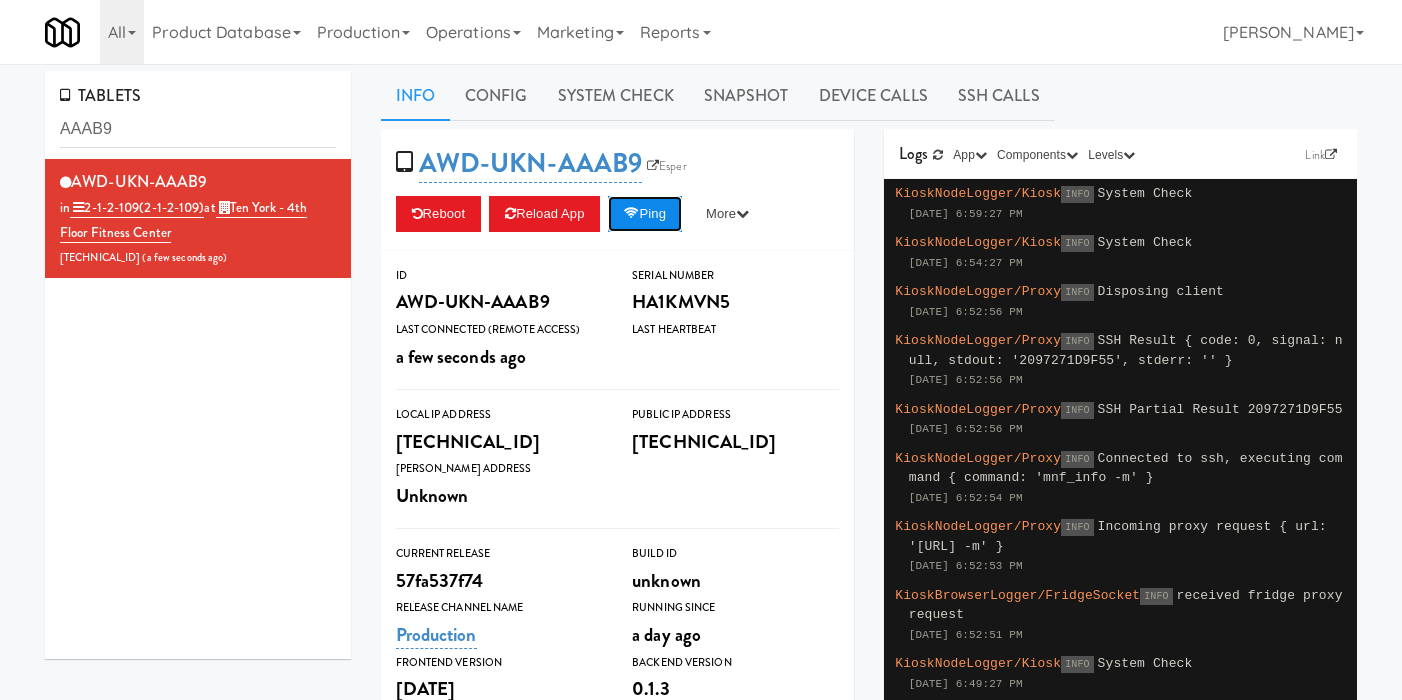 click on "Ping" at bounding box center [645, 214] 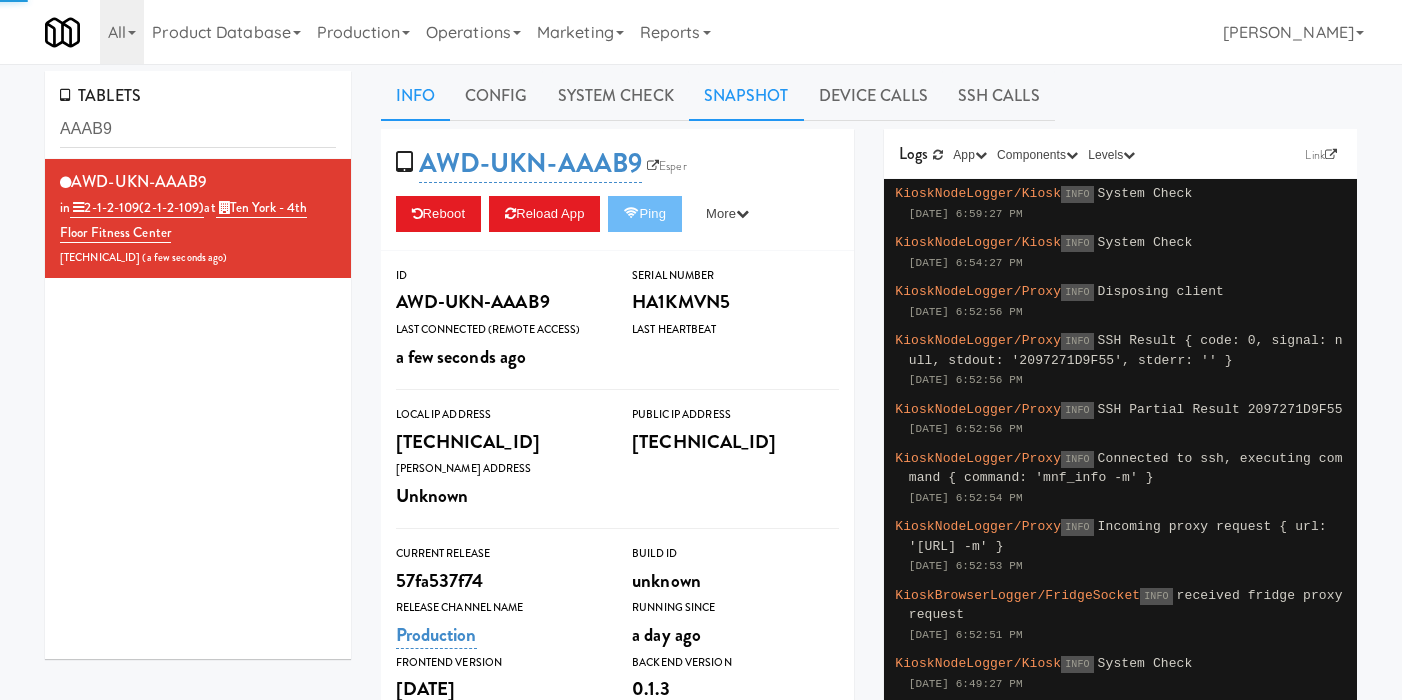 click on "Snapshot" at bounding box center (746, 96) 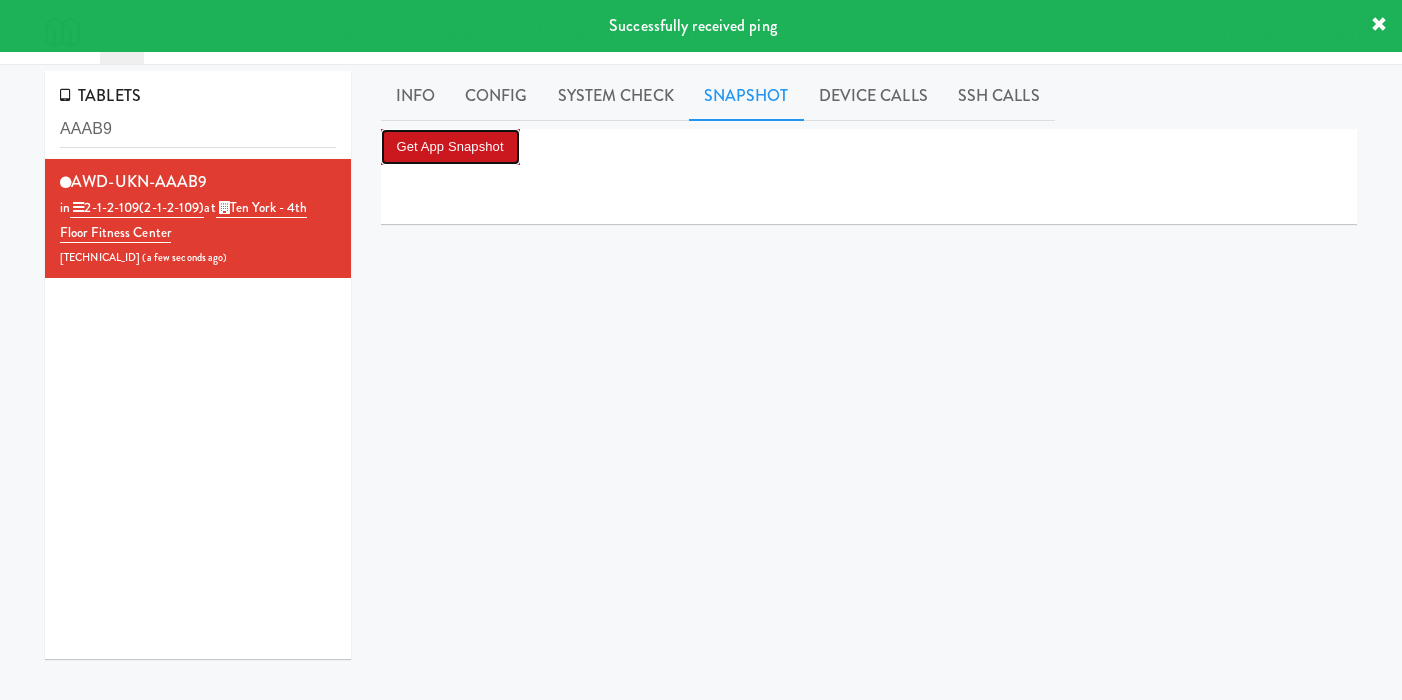 click on "Get App Snapshot" at bounding box center [450, 147] 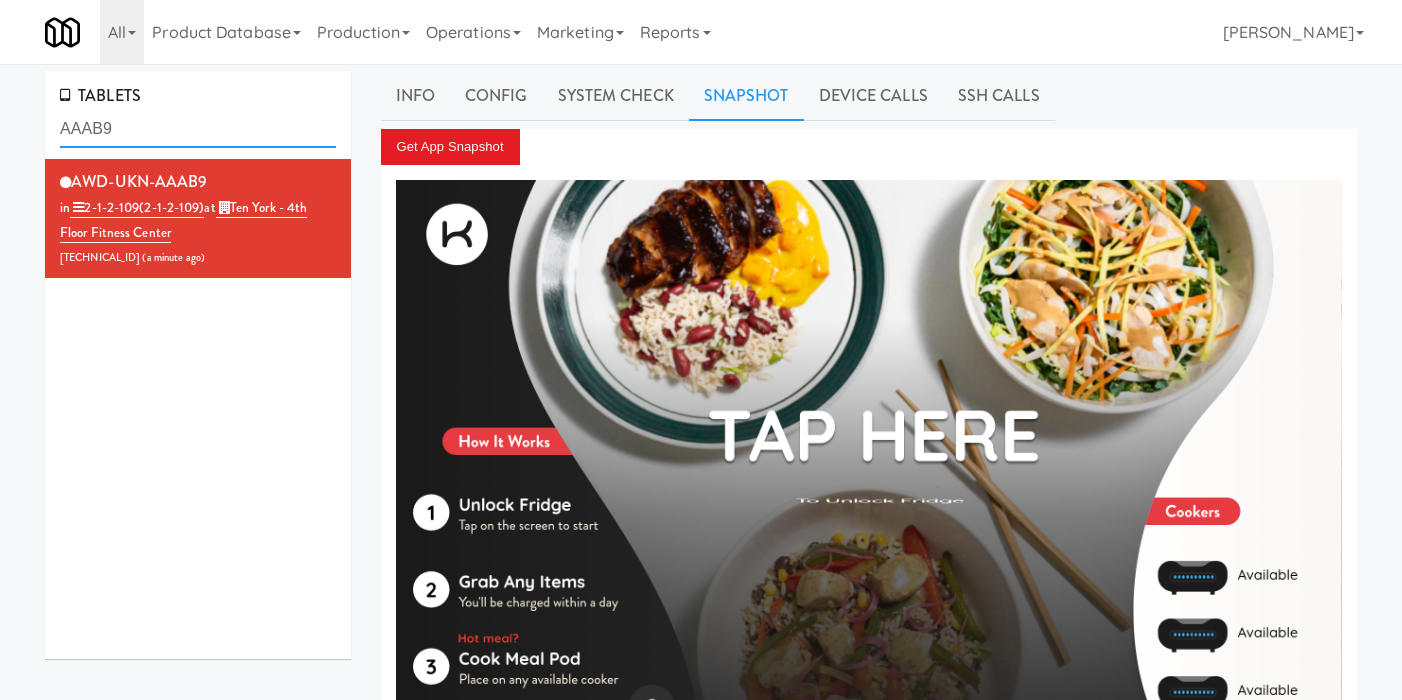drag, startPoint x: 110, startPoint y: 138, endPoint x: 256, endPoint y: 157, distance: 147.23111 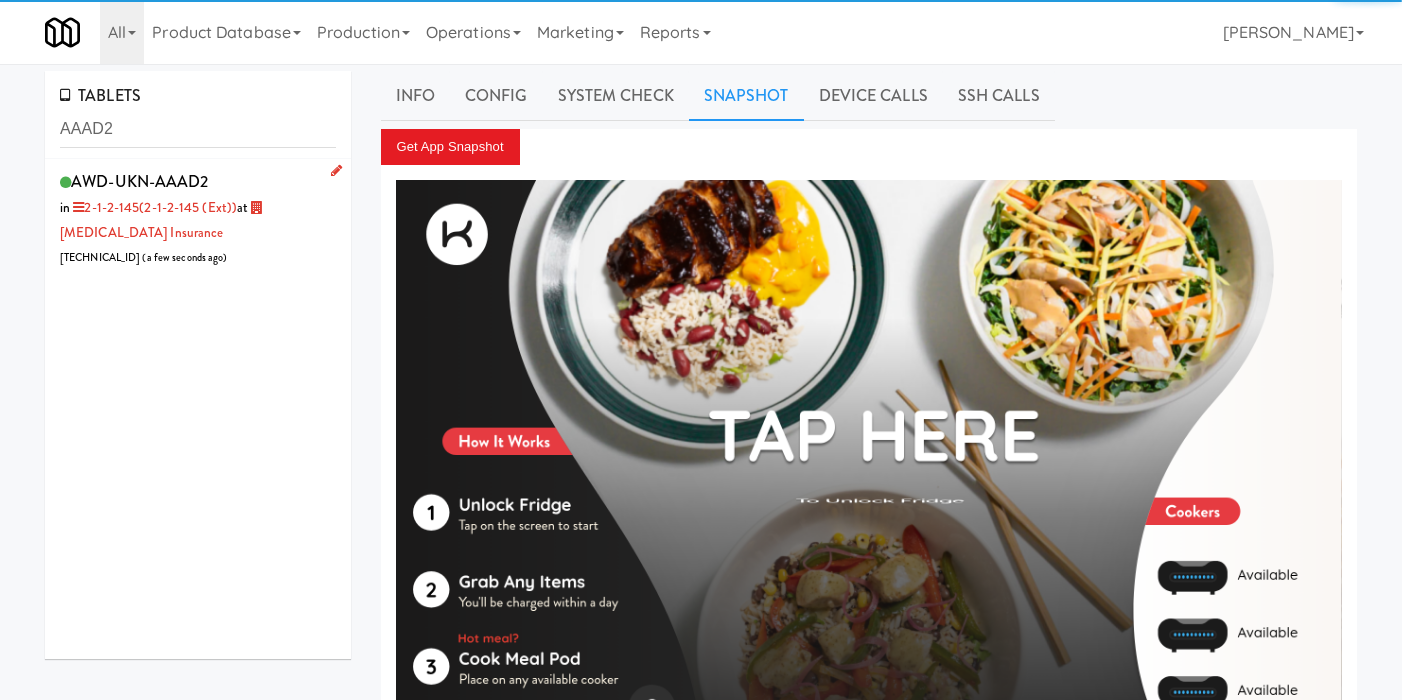 click on "AWD-UKN-AAAD2   in     2-1-2-145  (2-1-2-145 (ext))  at     Definity Insurance 206.0.69.54 ( a few seconds ago )" at bounding box center (198, 218) 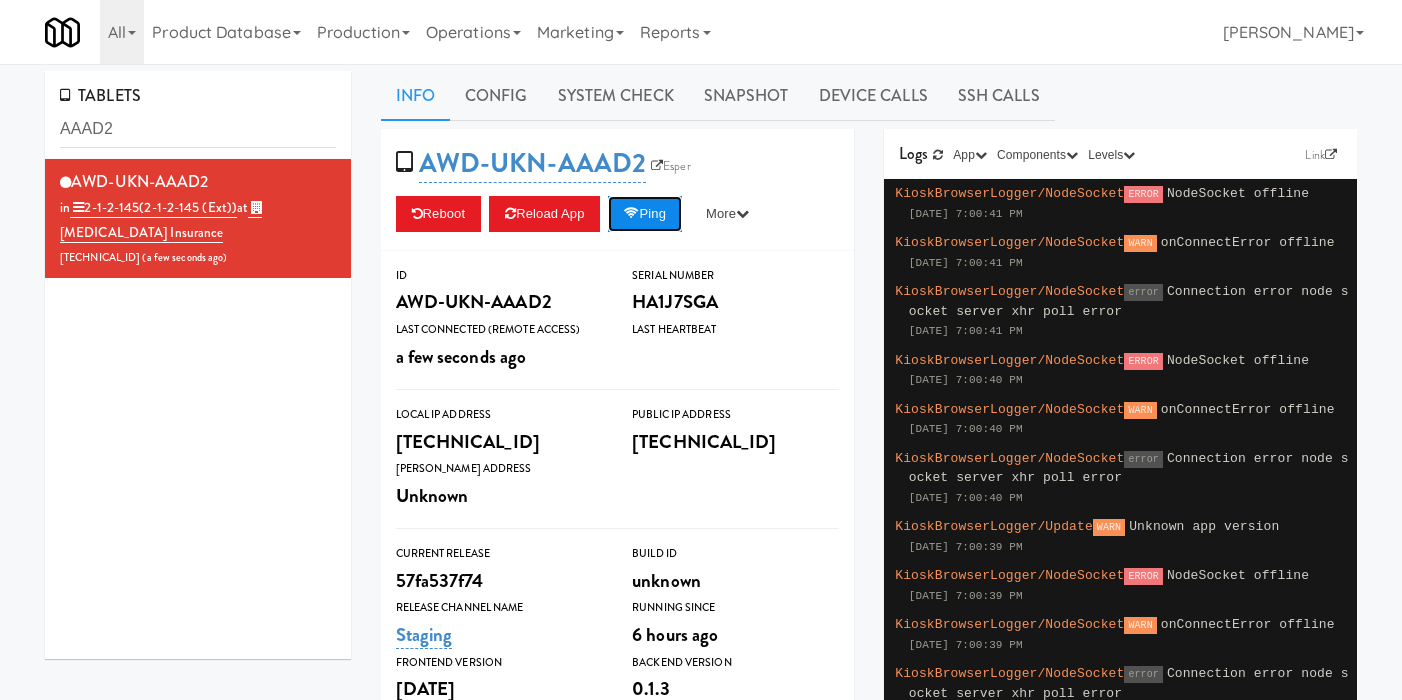 click on "Ping" at bounding box center (645, 214) 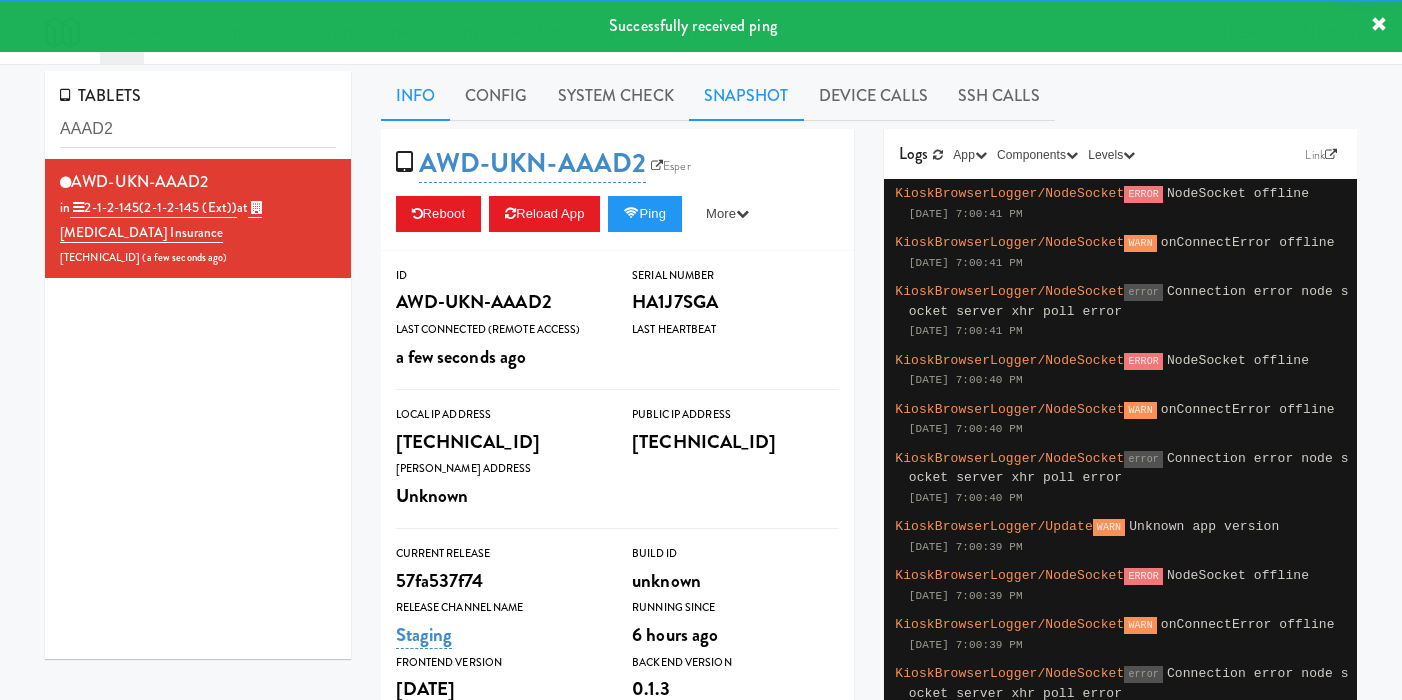 click on "Snapshot" at bounding box center (746, 96) 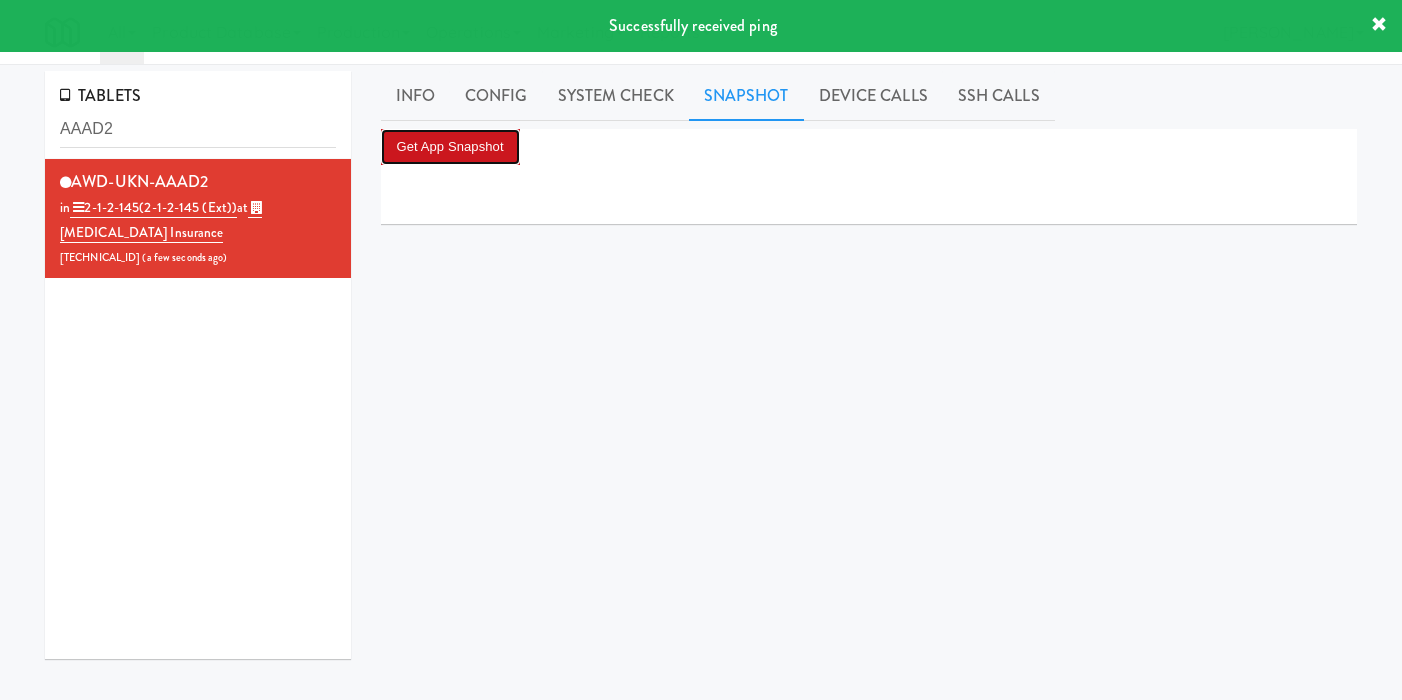 click on "Get App Snapshot" at bounding box center [450, 147] 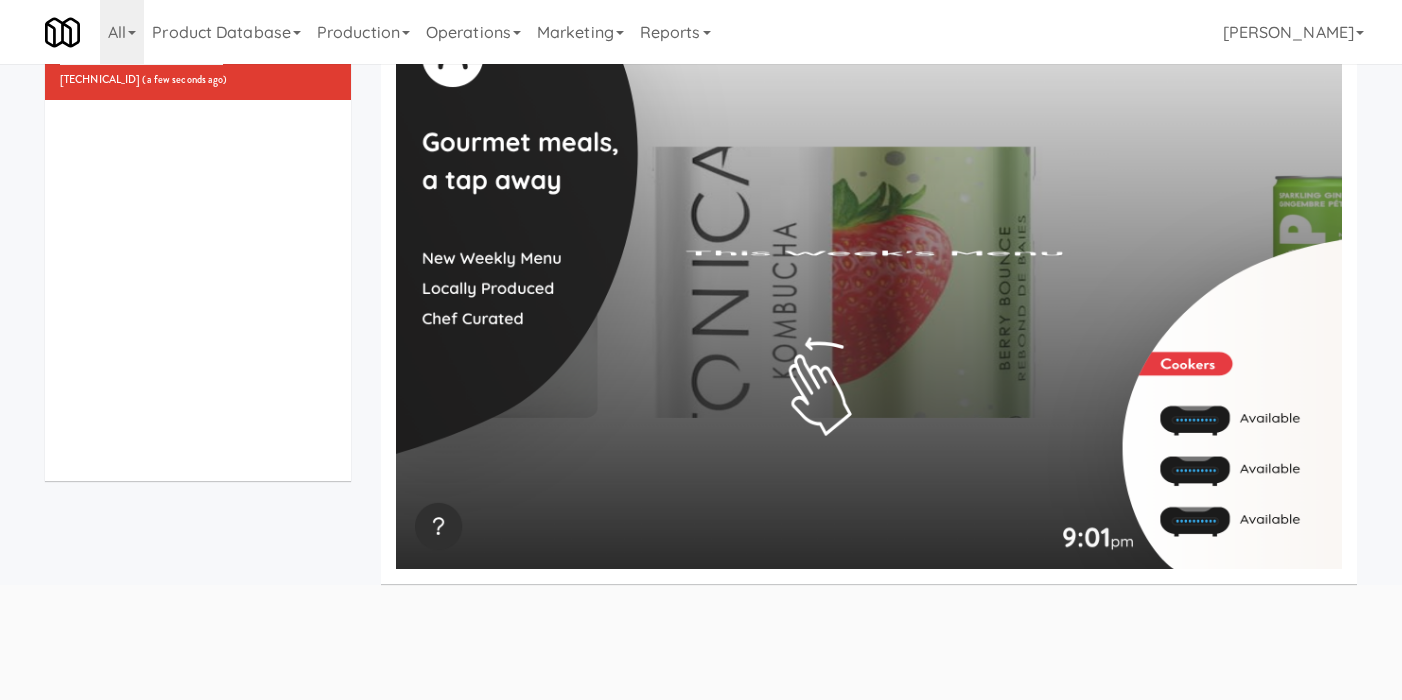 scroll, scrollTop: 0, scrollLeft: 0, axis: both 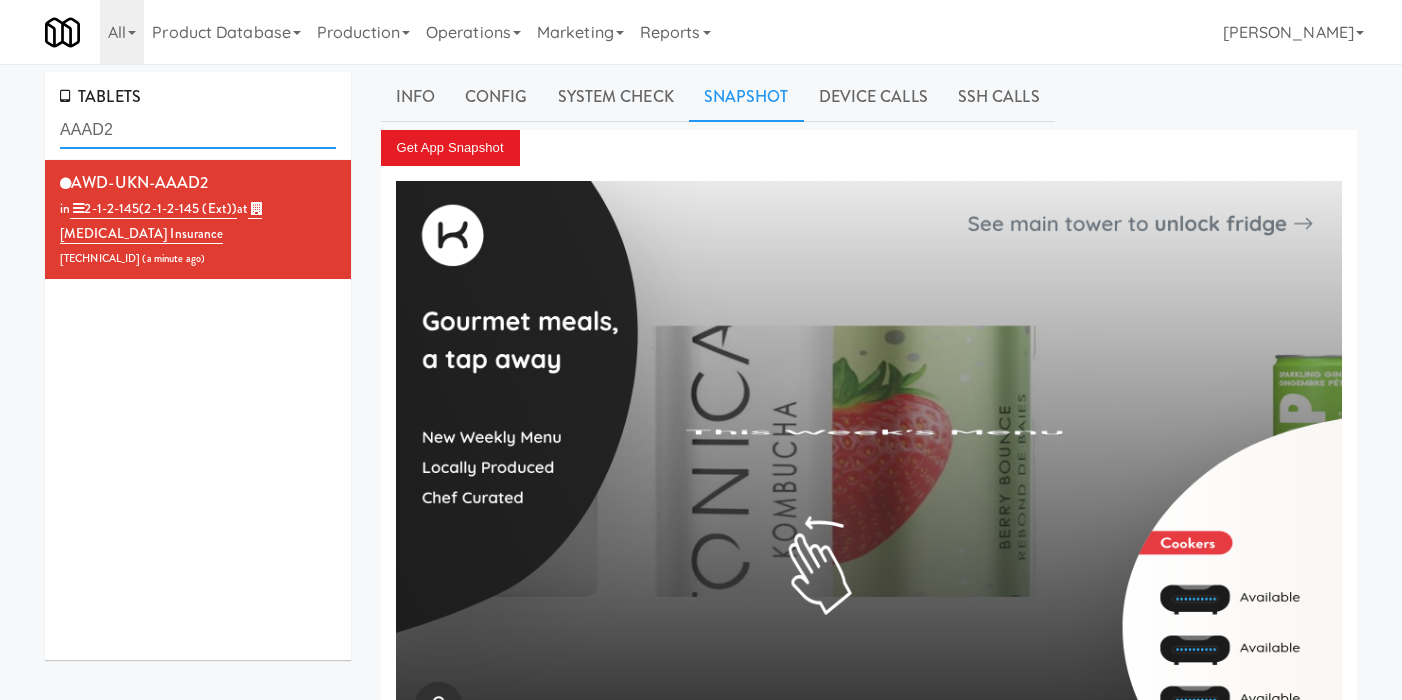 drag, startPoint x: 17, startPoint y: 129, endPoint x: -10, endPoint y: 127, distance: 27.073973 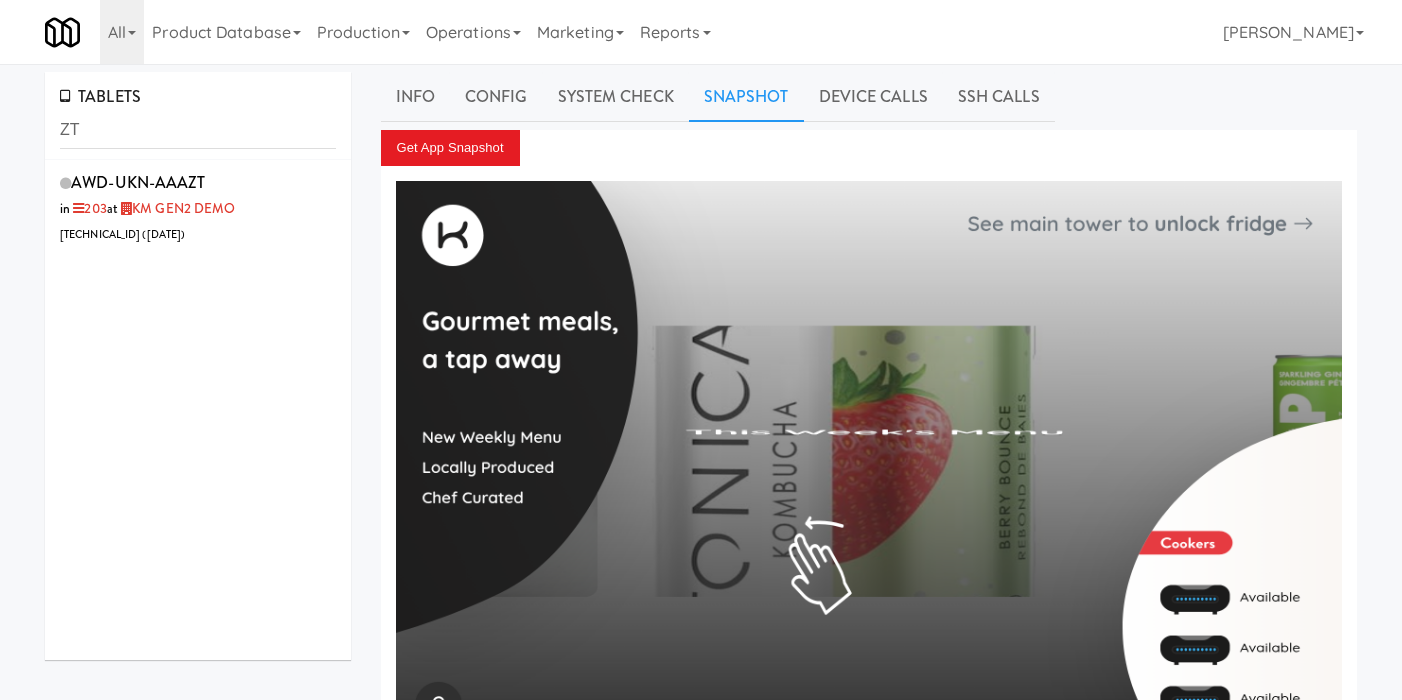 click on "AWD-UKN-AAAZT   in     203  at     KM GEN2 DEMO 107.6.7.20 ( 2 years ago )" at bounding box center (198, 410) 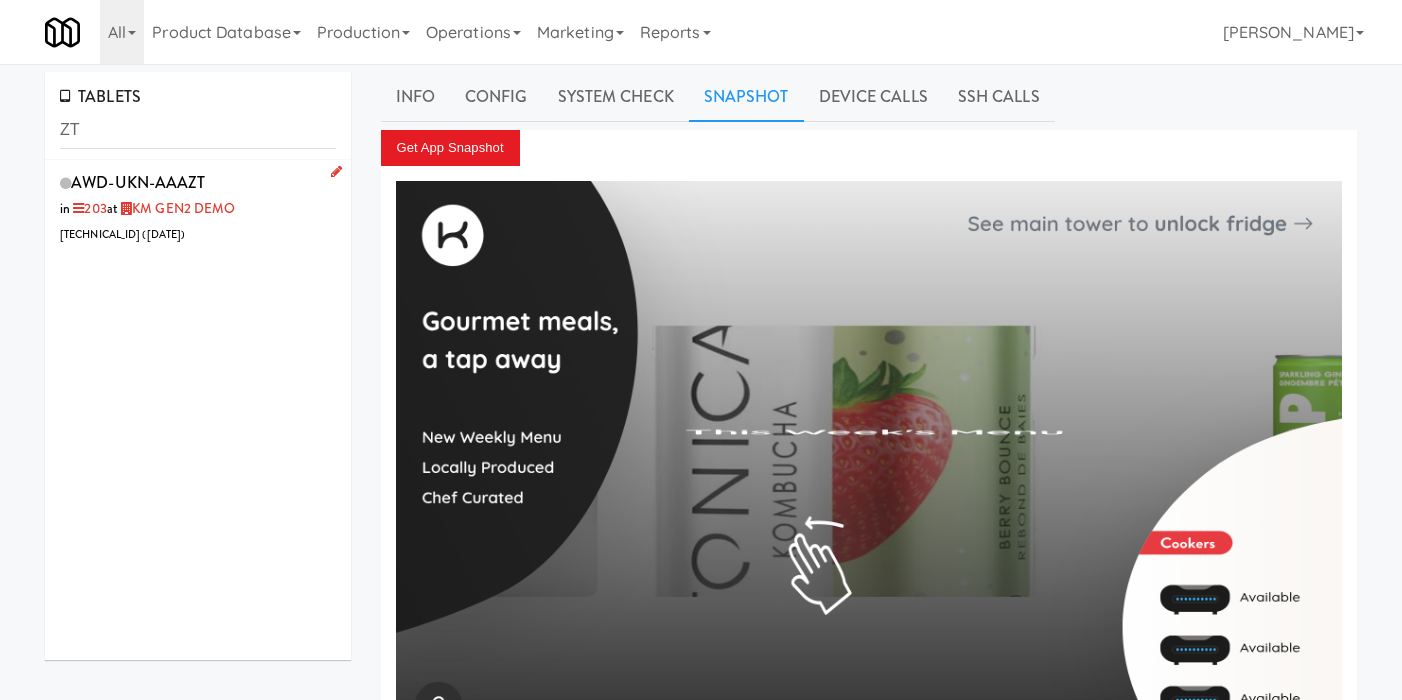 click on "AWD-UKN-AAAZT   in     203  at     KM GEN2 DEMO 107.6.7.20 ( 2 years ago )" at bounding box center [198, 207] 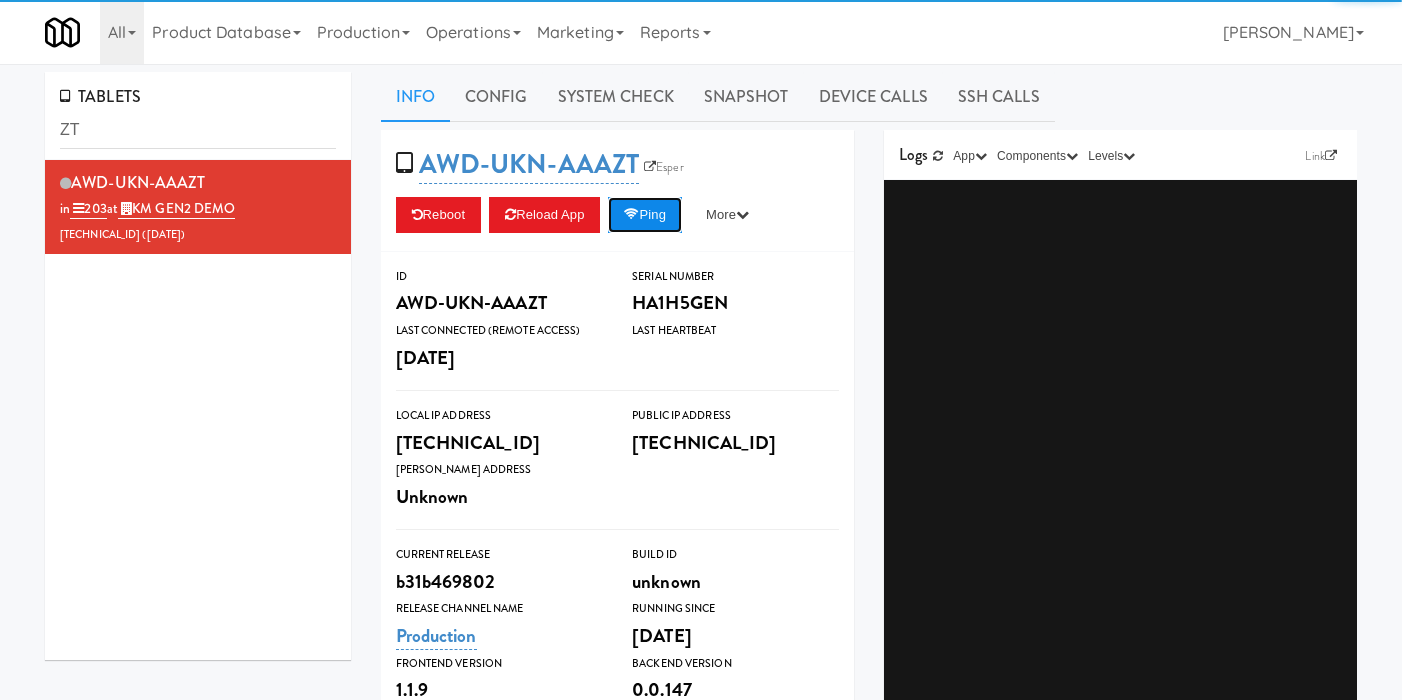 click on "Ping" at bounding box center (645, 215) 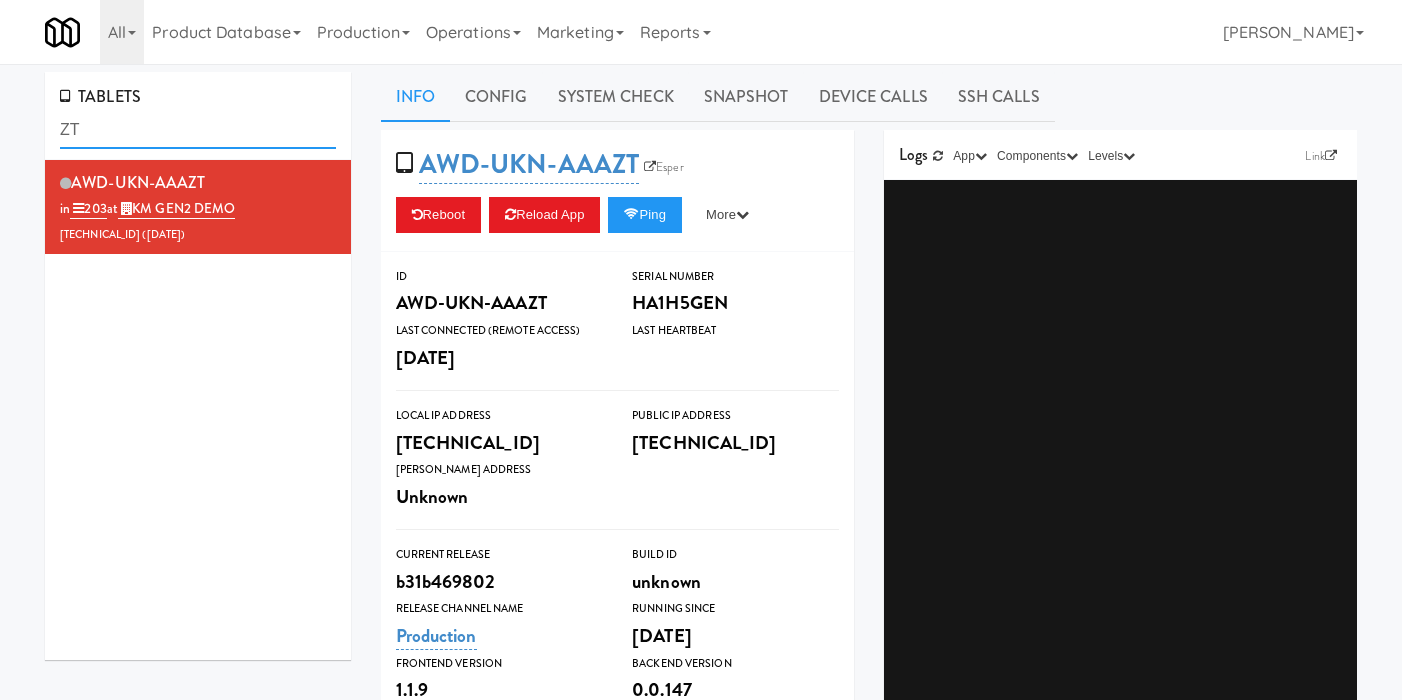 click on "ZT" at bounding box center [198, 130] 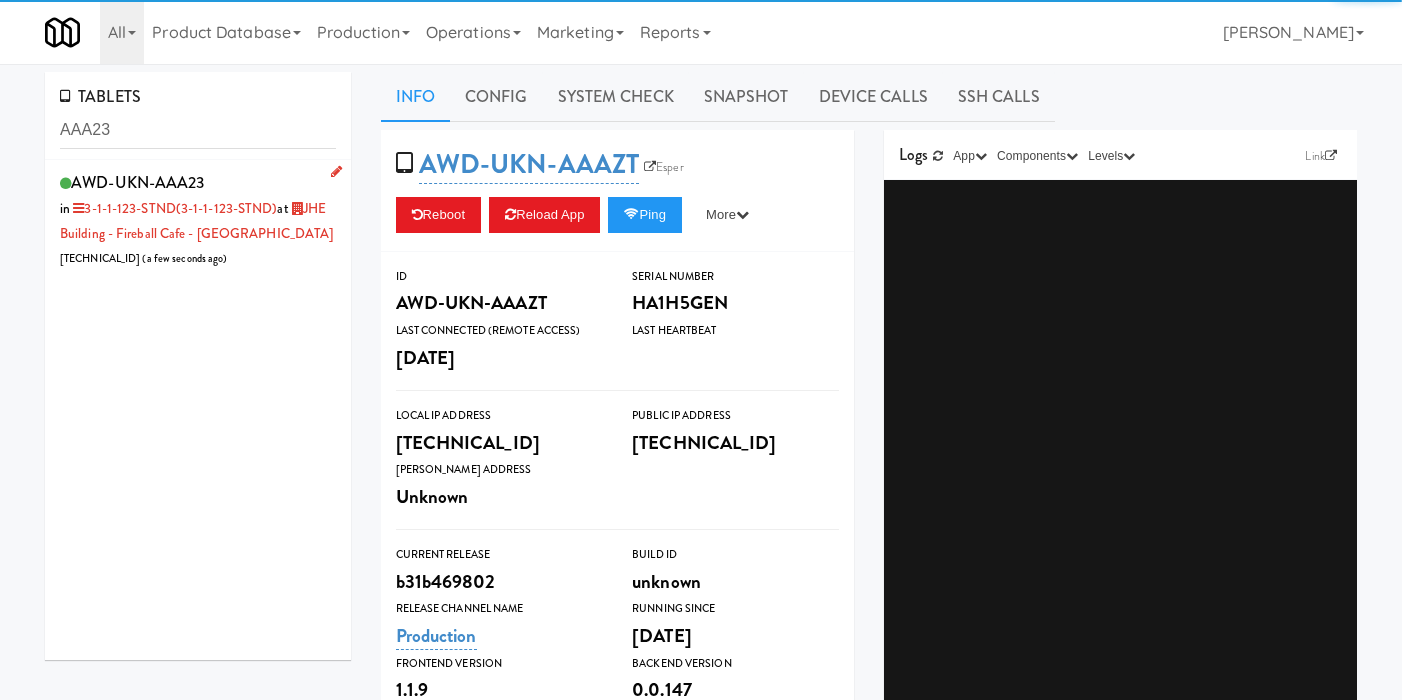 click on "AWD-UKN-AAA23   in     3-1-1-123-STND  (3-1-1-123-STND)  at     JHE Building - Fireball Cafe - McMaster University 76.74.148.109 ( a few seconds ago )" at bounding box center [198, 219] 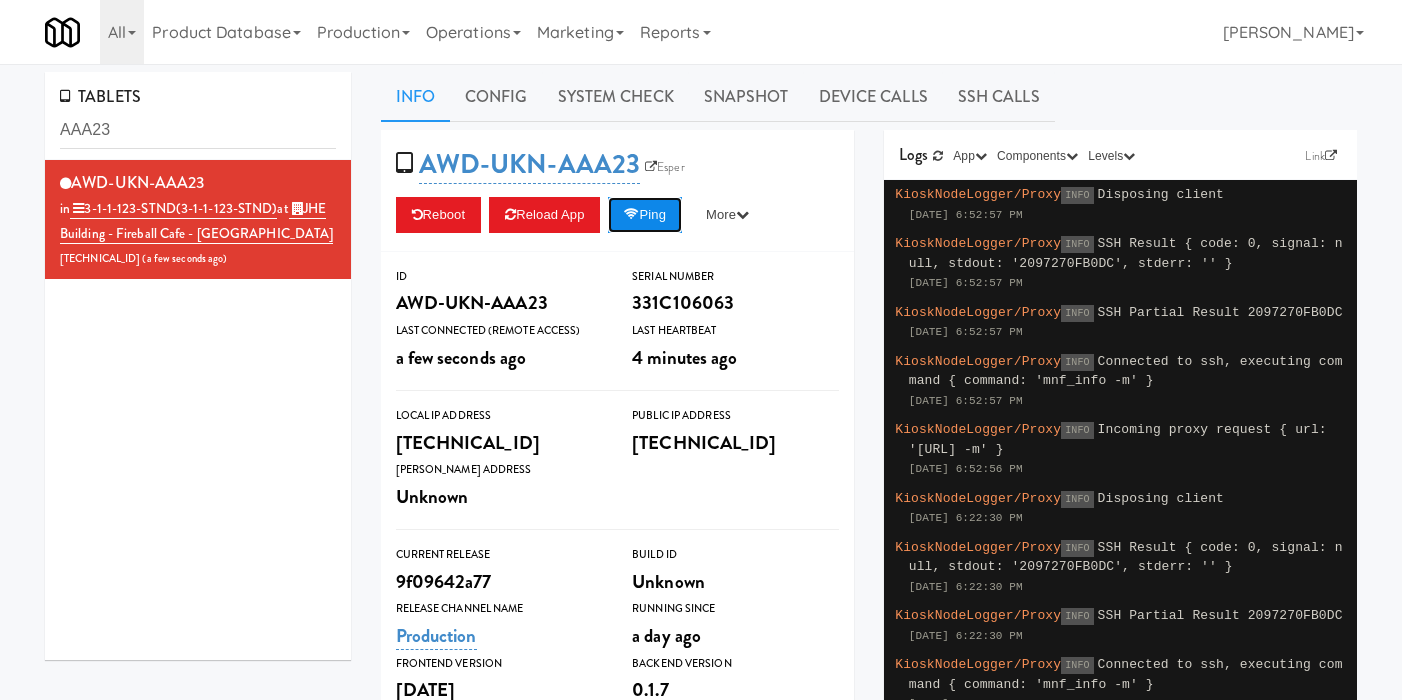 click on "Ping" at bounding box center (645, 215) 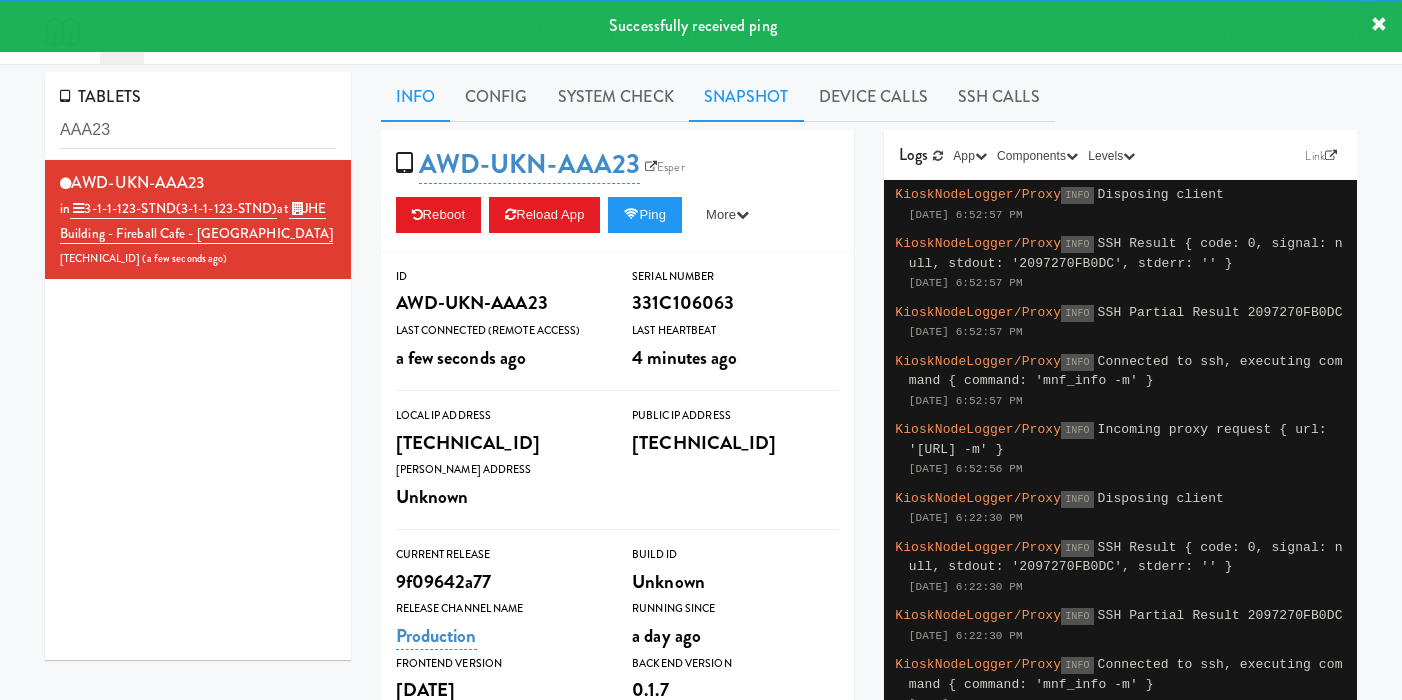 click on "Snapshot" at bounding box center [746, 97] 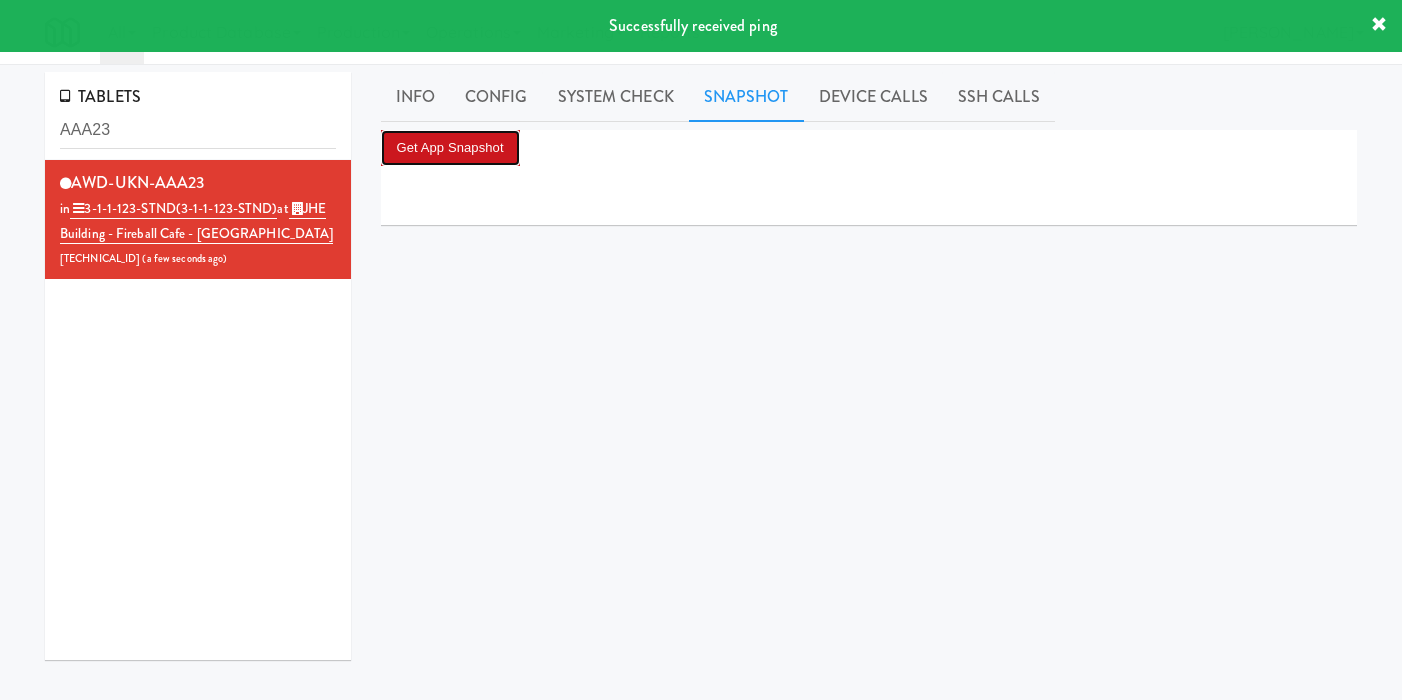 click on "Get App Snapshot" at bounding box center [450, 148] 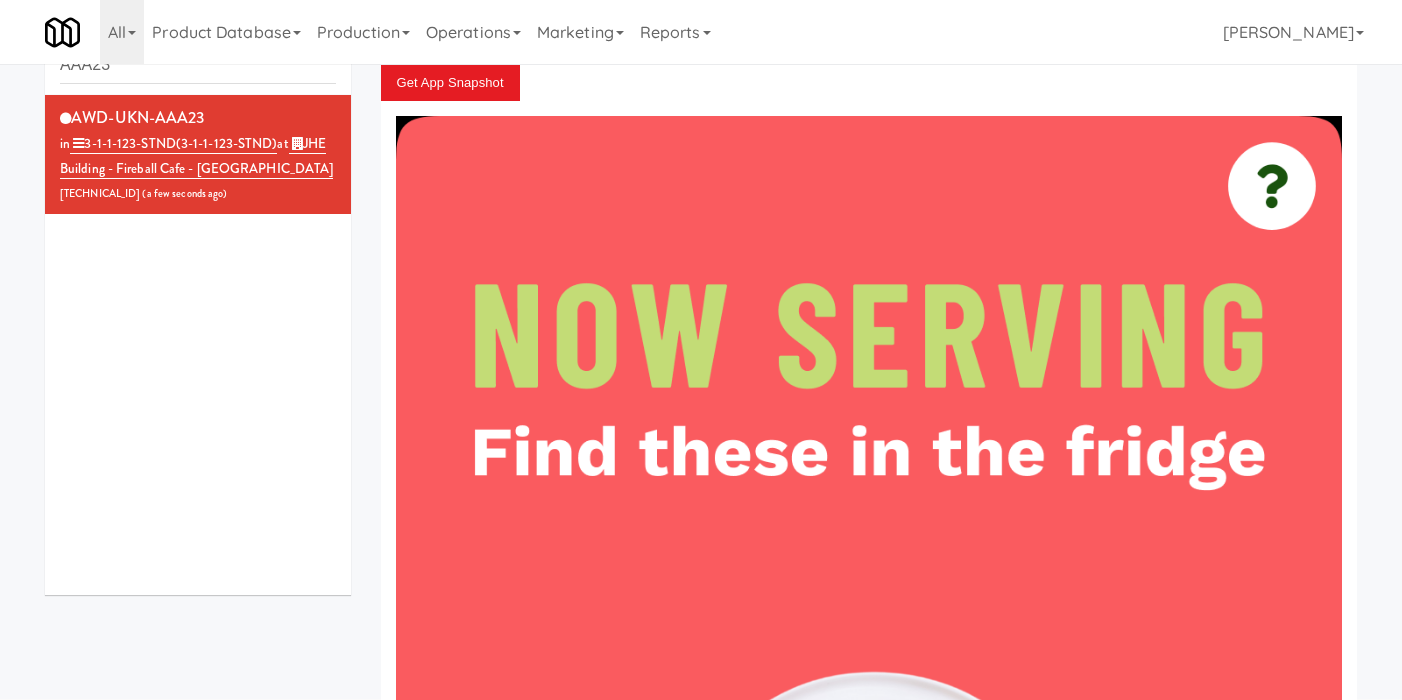 scroll, scrollTop: 0, scrollLeft: 0, axis: both 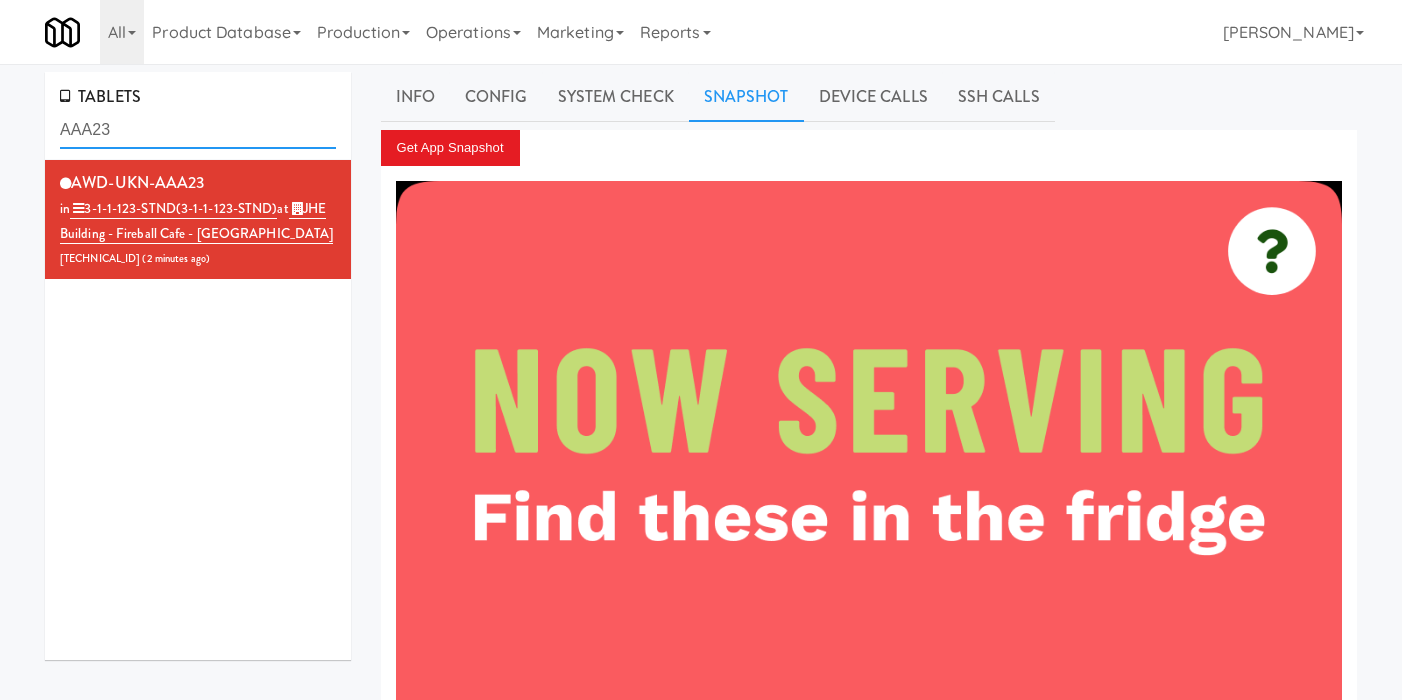 drag, startPoint x: 95, startPoint y: 132, endPoint x: 181, endPoint y: 132, distance: 86 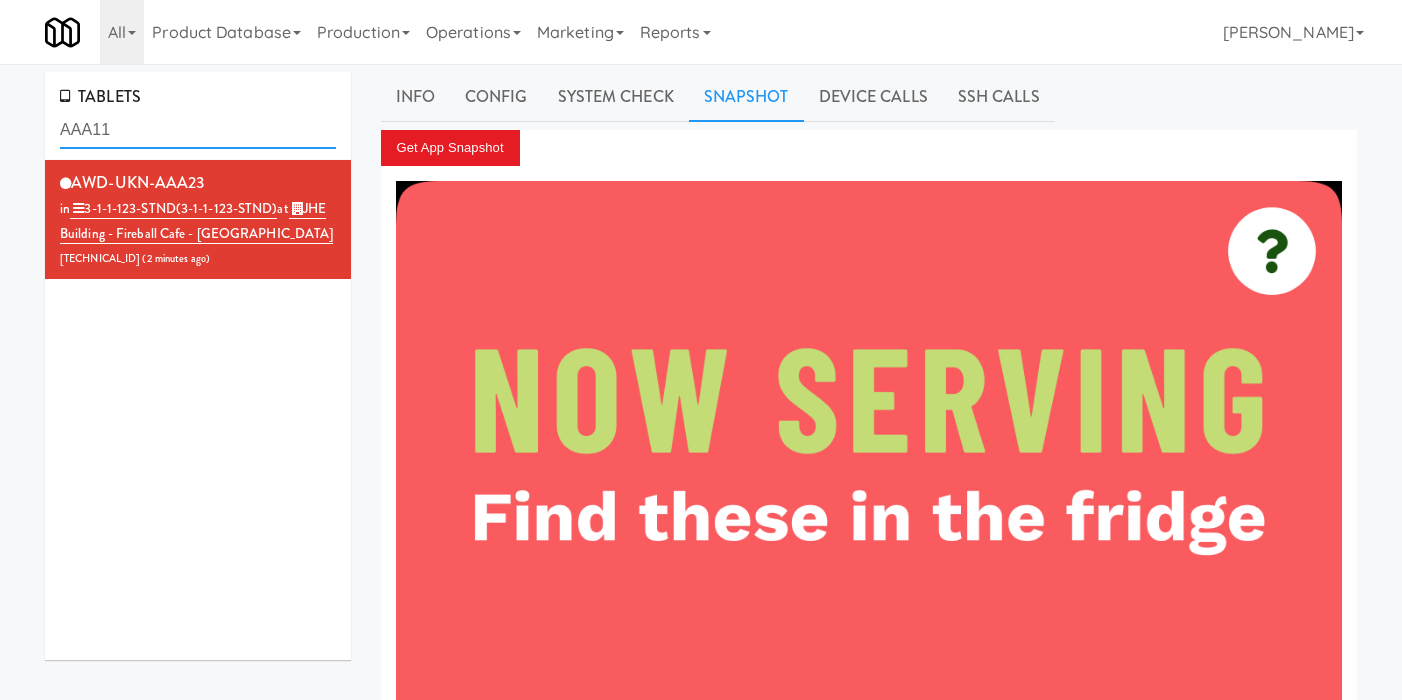 type on "AAA11" 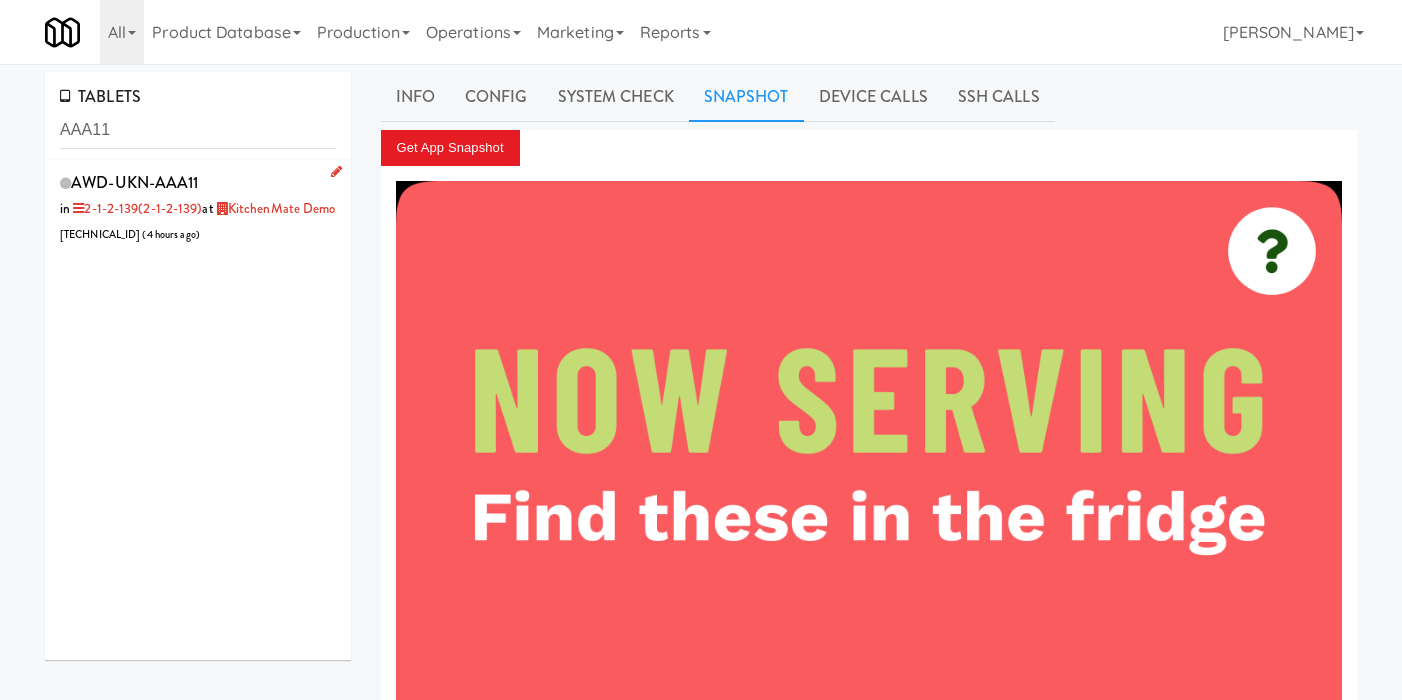 click on "AWD-UKN-AAA11   in     2-1-2-139  (2-1-2-139)  at     KitchenMate Demo 24.137.217.194 ( 4 hours ago )" at bounding box center [198, 207] 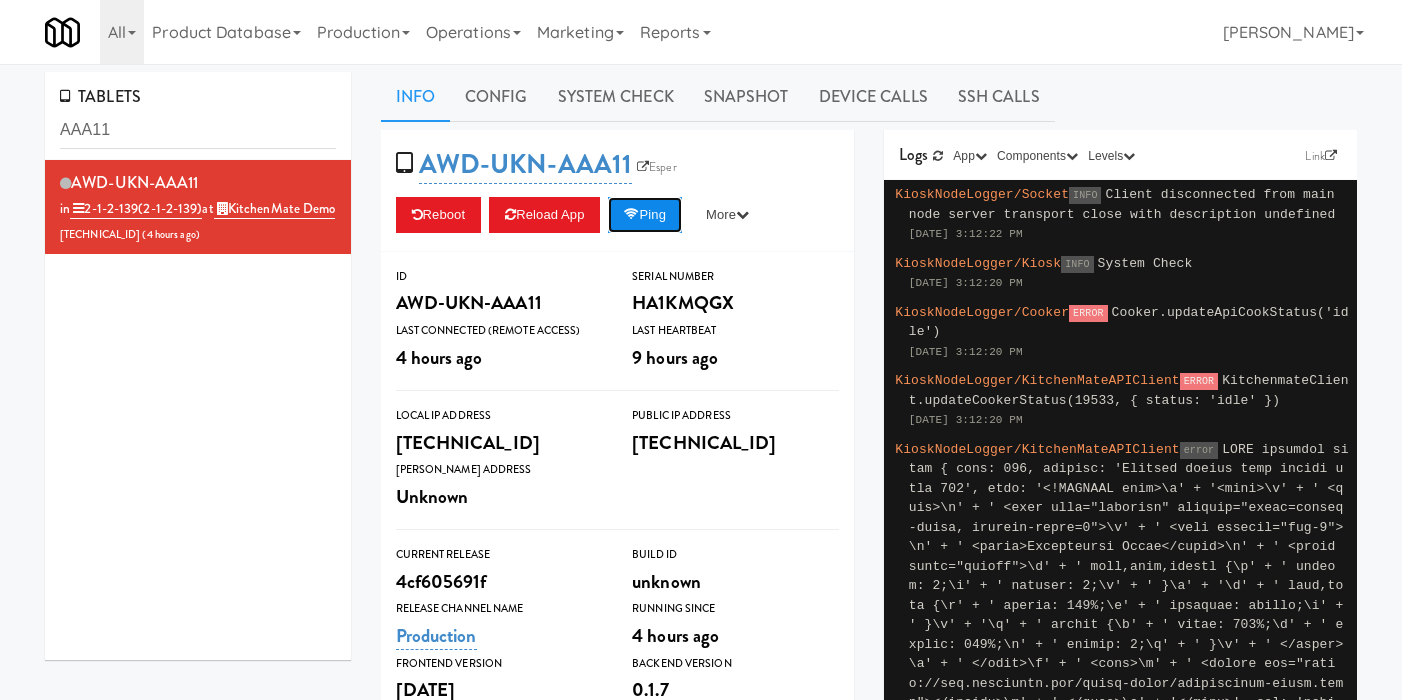 click on "Ping" at bounding box center (645, 215) 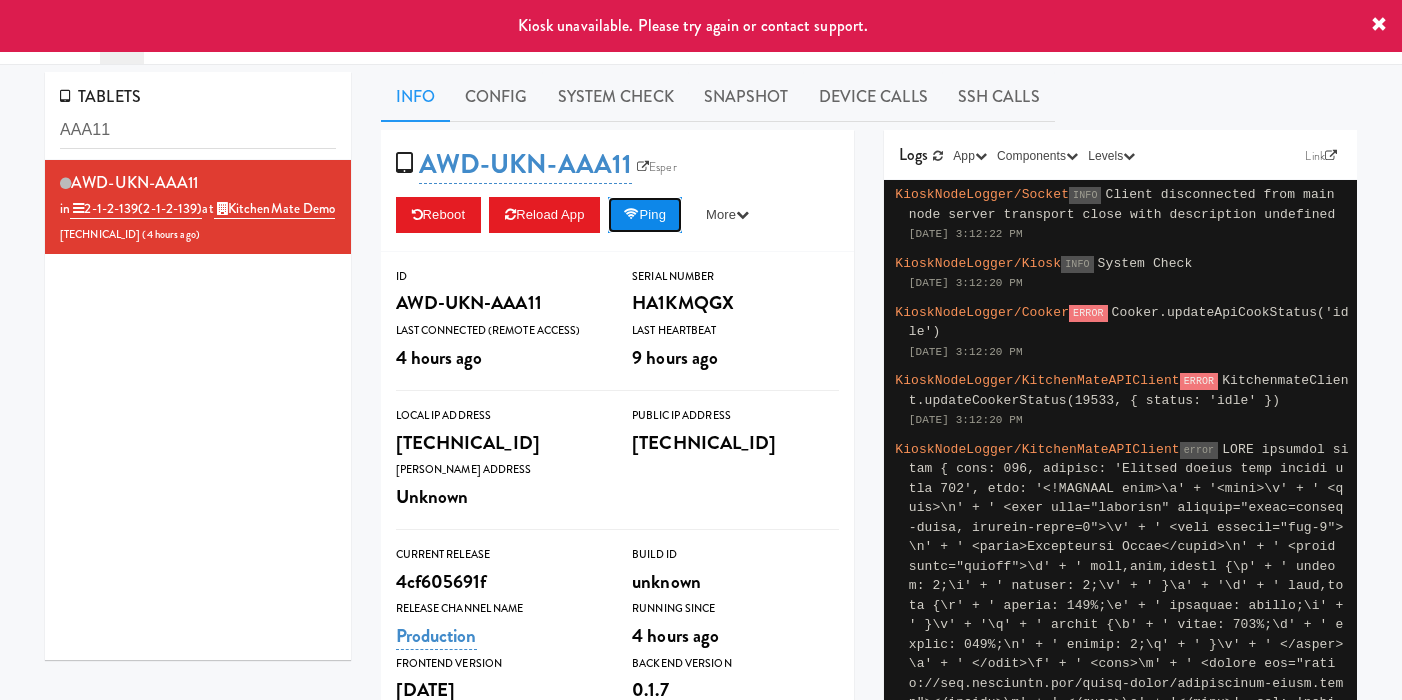 click on "Ping" at bounding box center [645, 215] 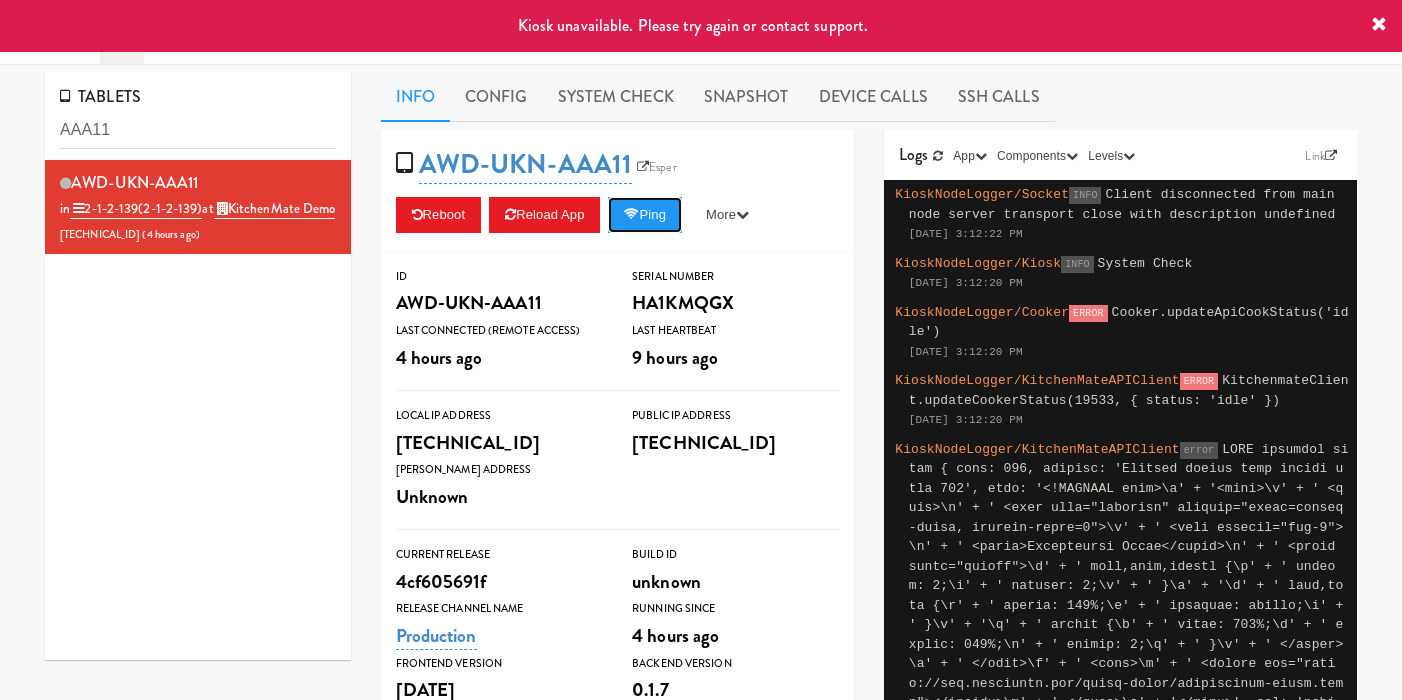 click on "Ping" at bounding box center (645, 215) 